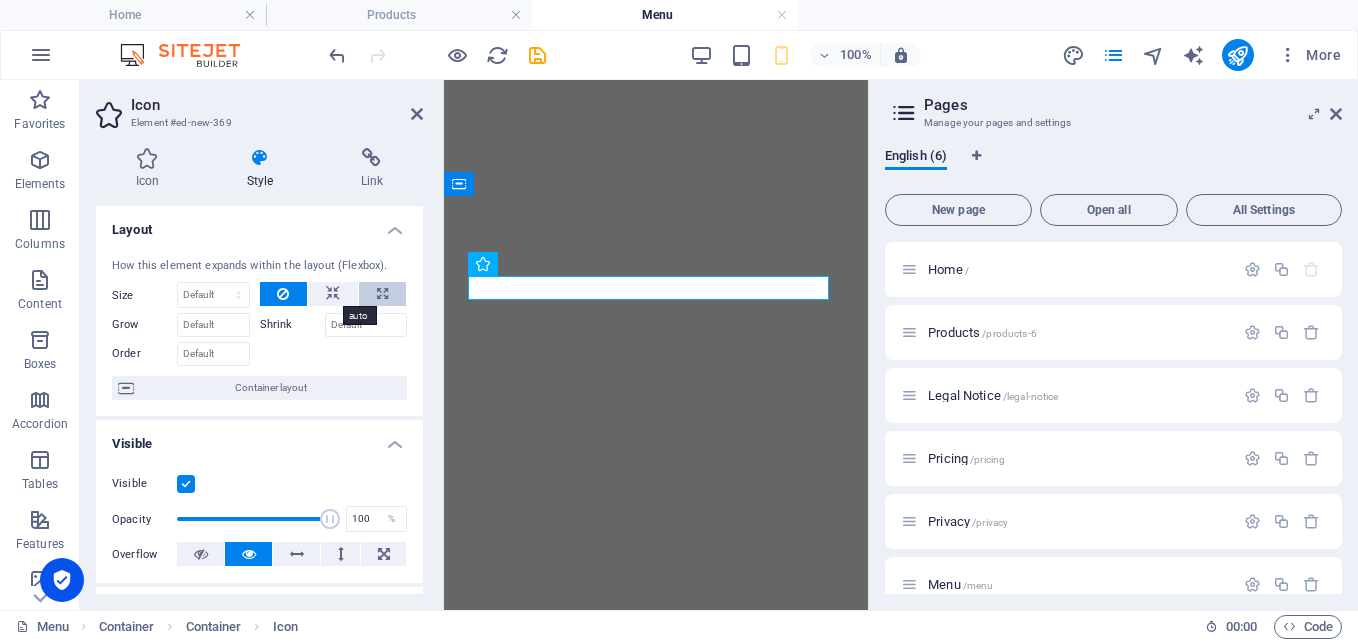 scroll, scrollTop: 0, scrollLeft: 0, axis: both 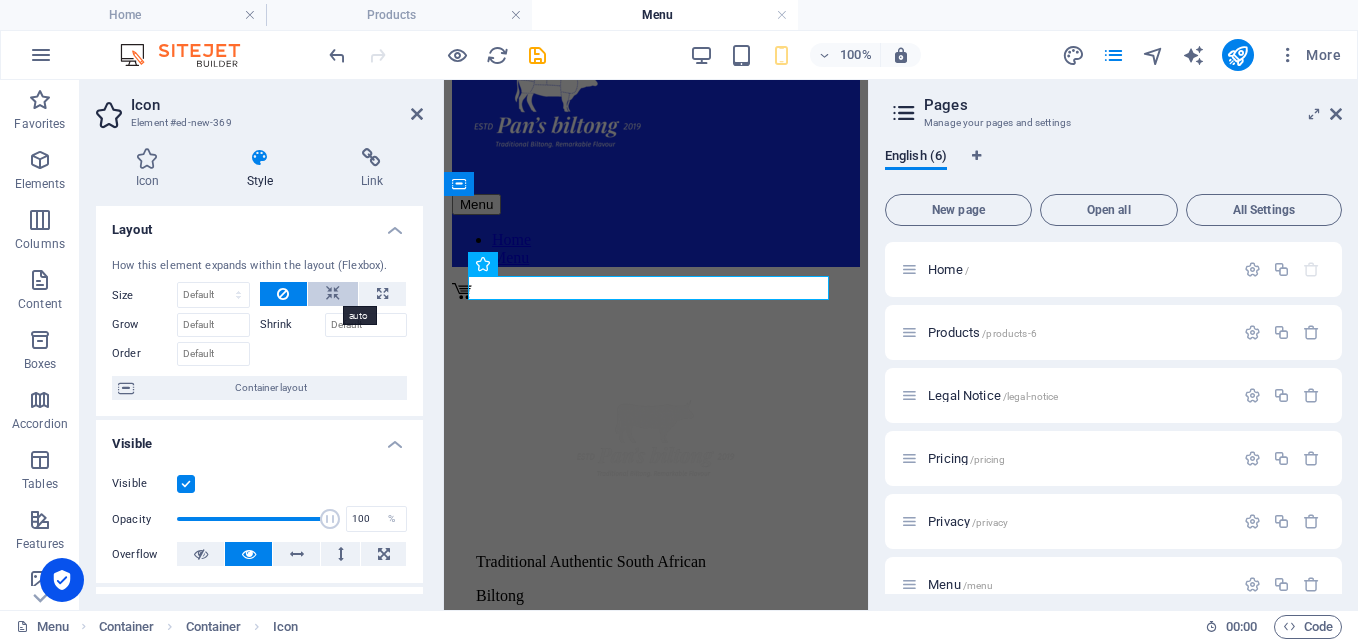 click at bounding box center [333, 294] 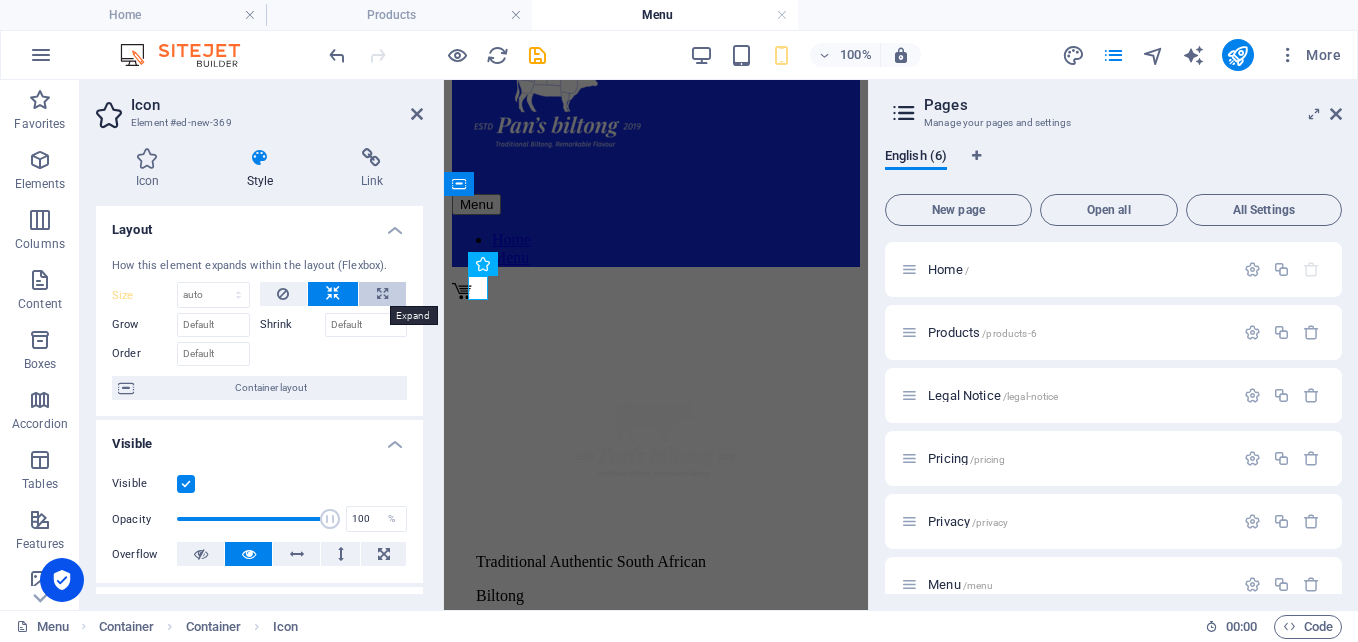 click at bounding box center (382, 294) 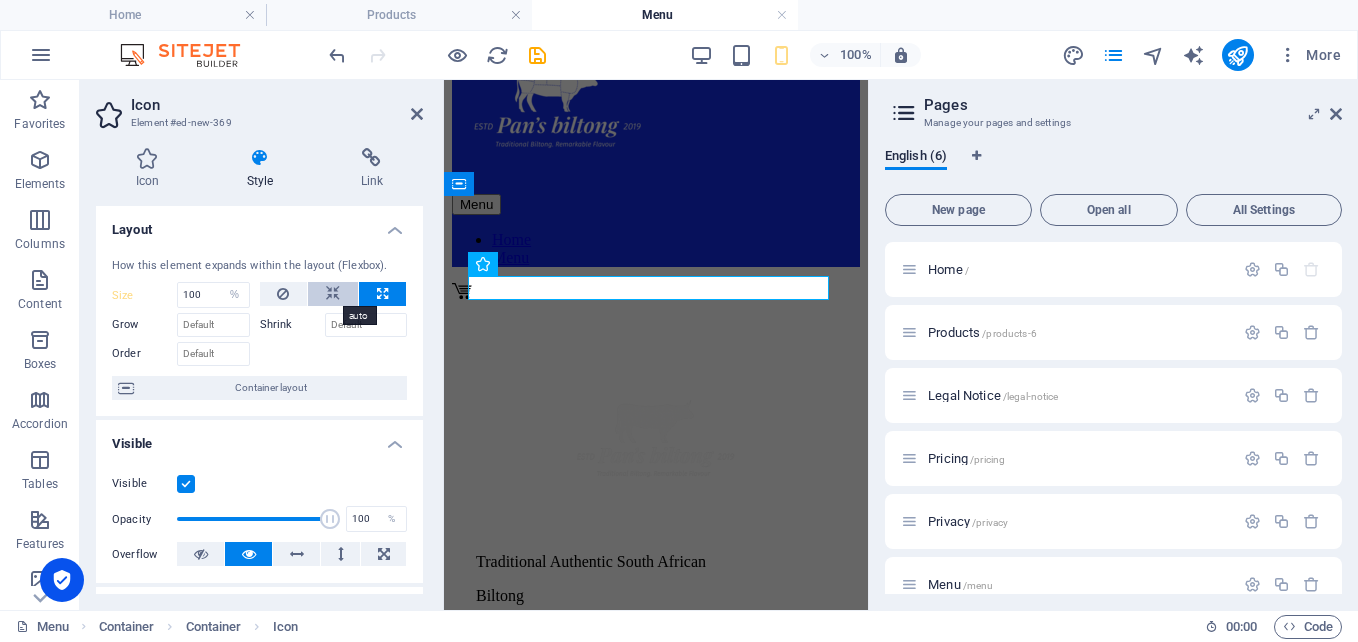 click at bounding box center [333, 294] 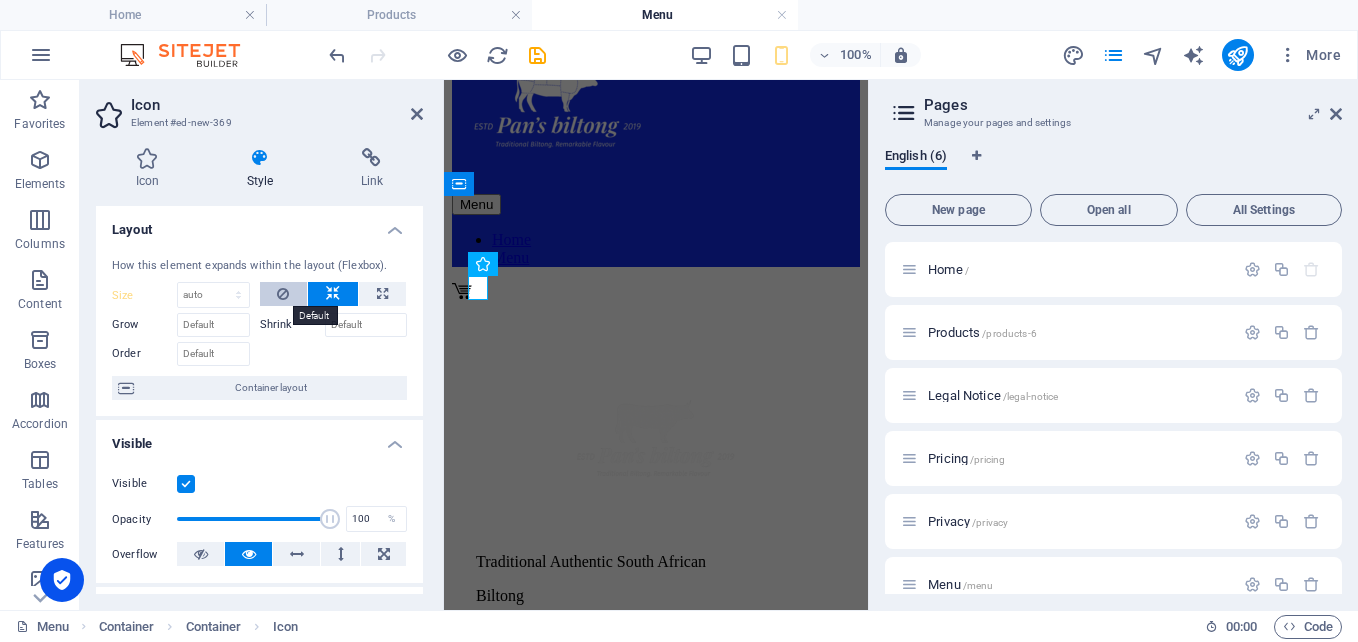 click at bounding box center [283, 294] 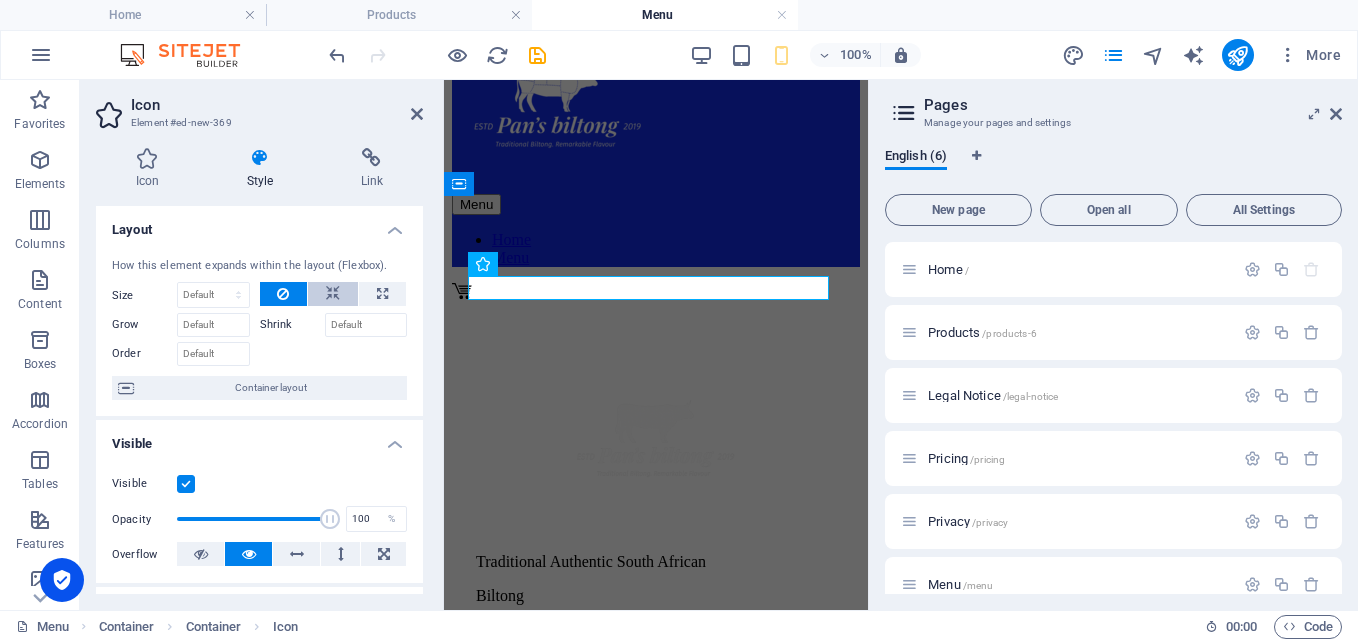 click at bounding box center (333, 294) 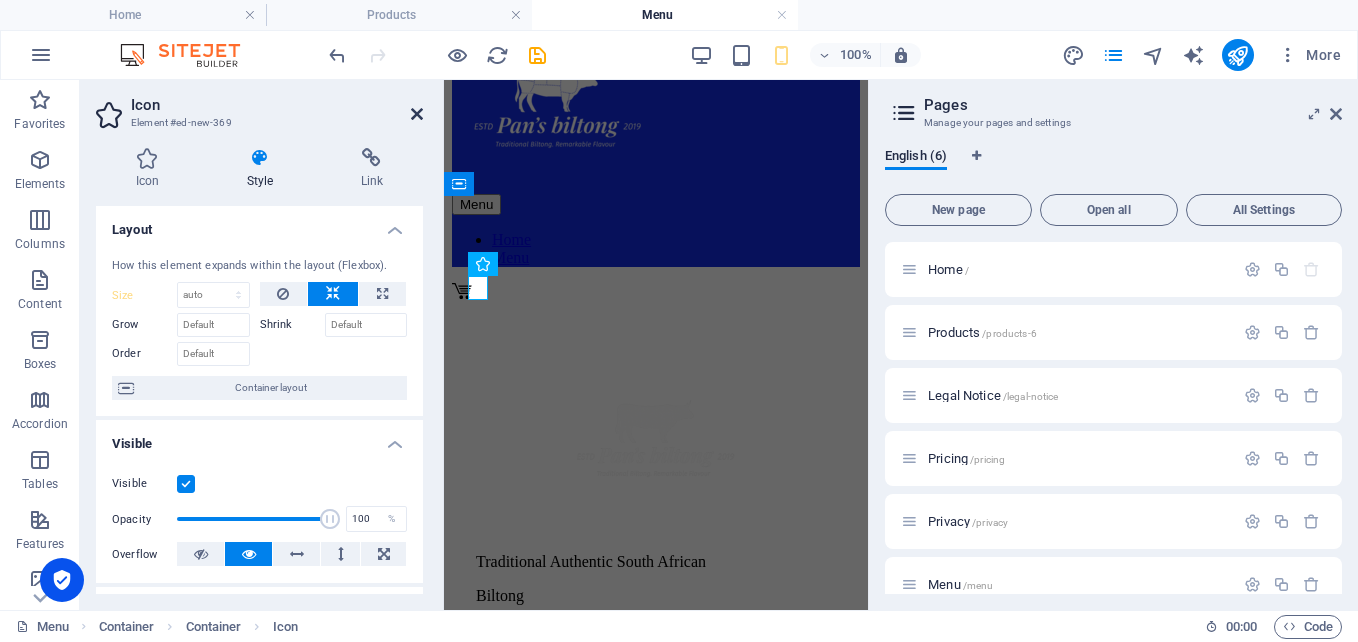 click at bounding box center (417, 114) 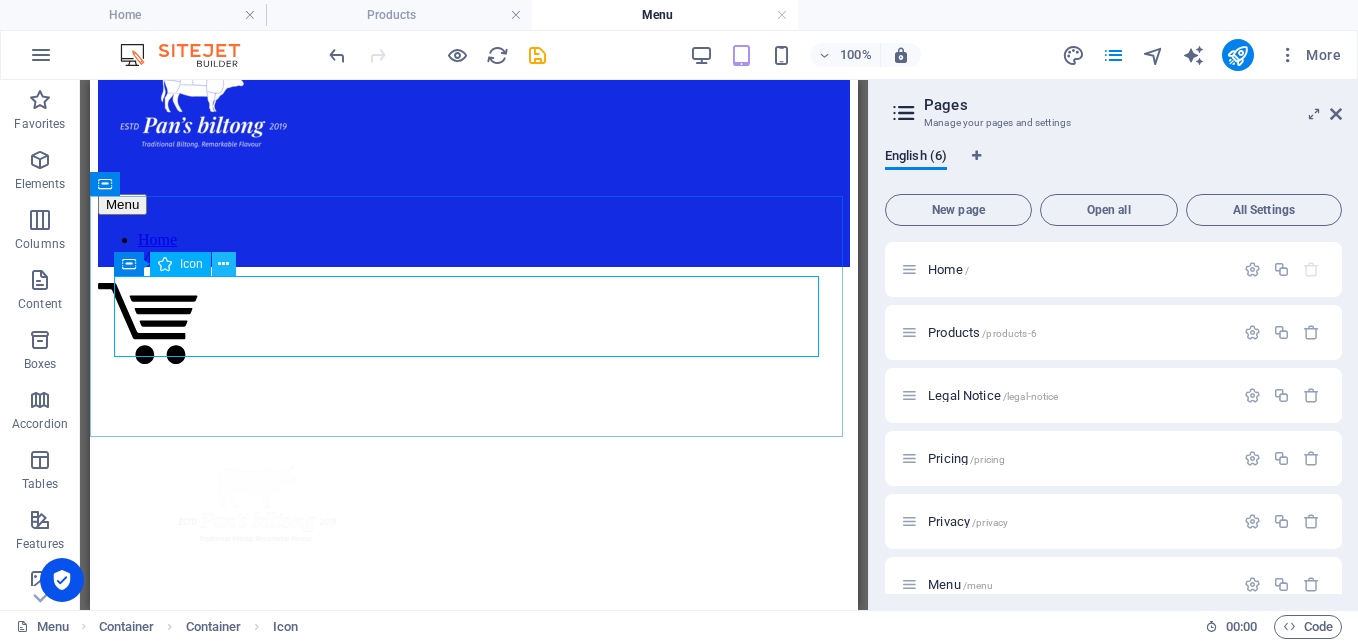 click at bounding box center [224, 264] 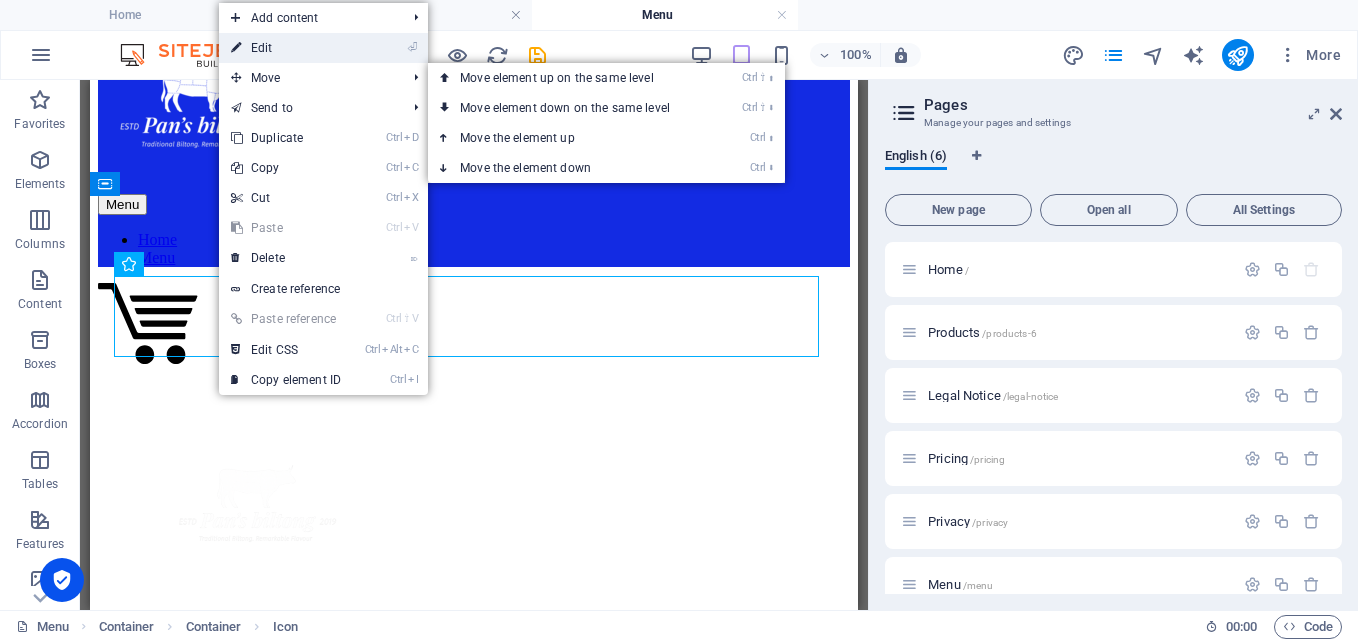 click on "⏎  Edit" at bounding box center (286, 48) 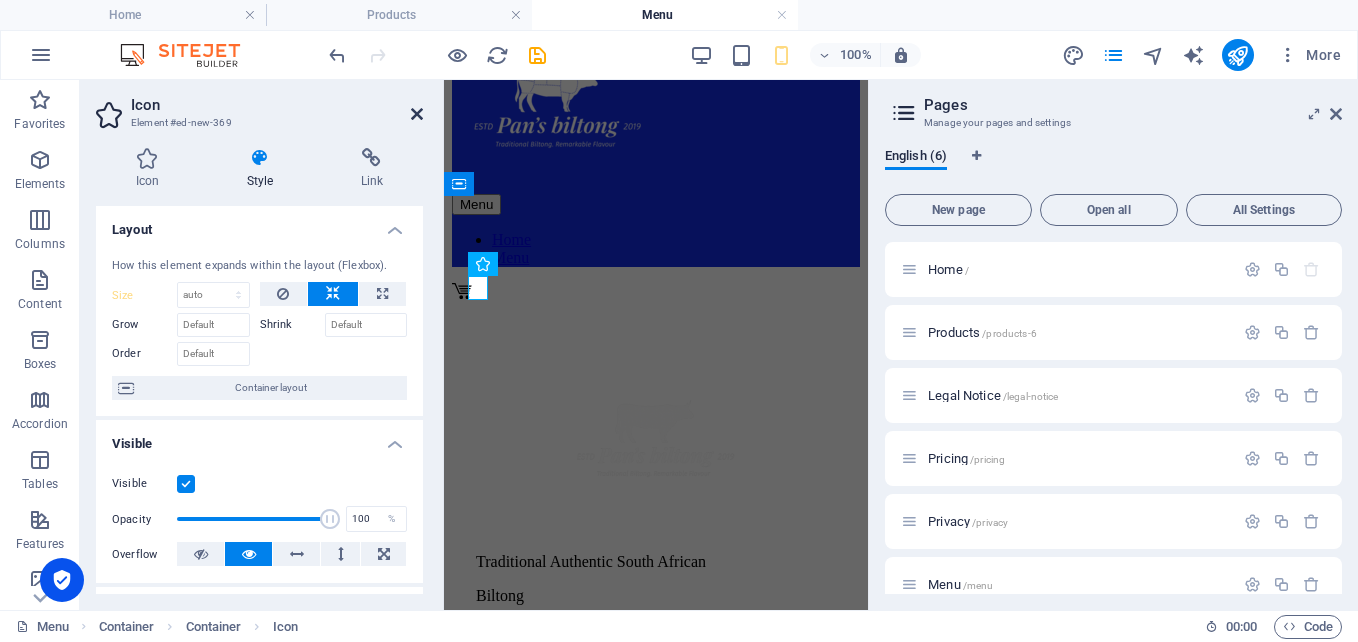 click at bounding box center [417, 114] 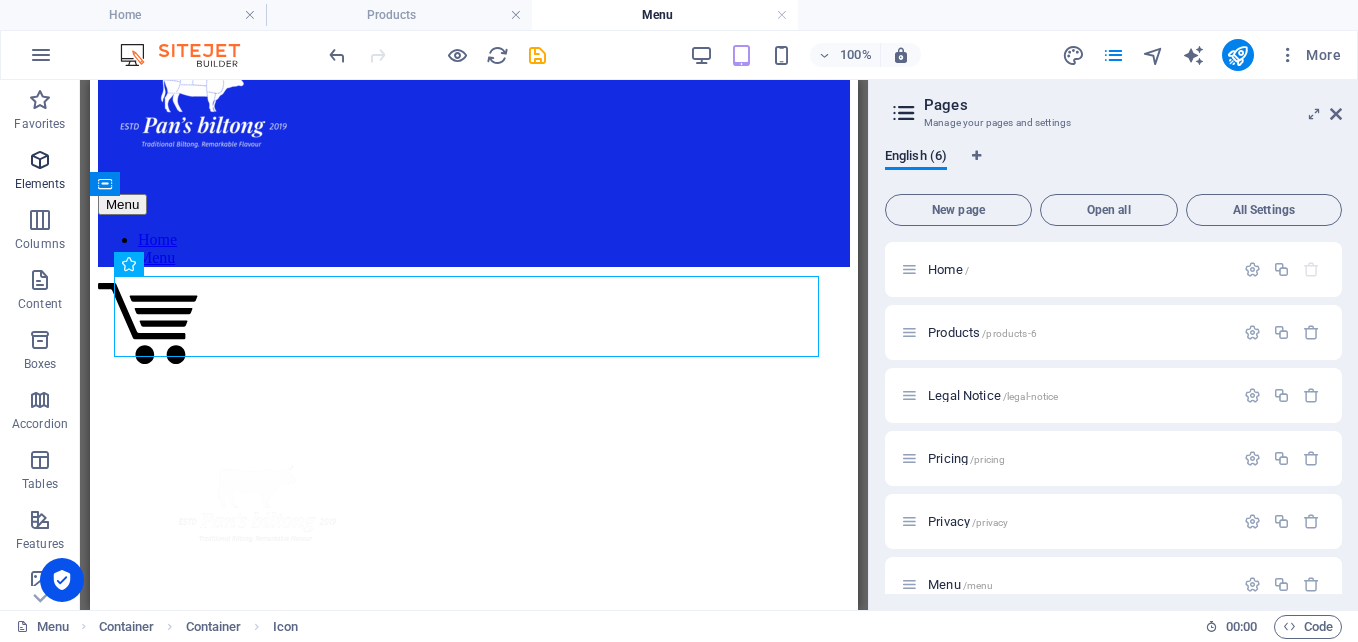 click on "Elements" at bounding box center (40, 184) 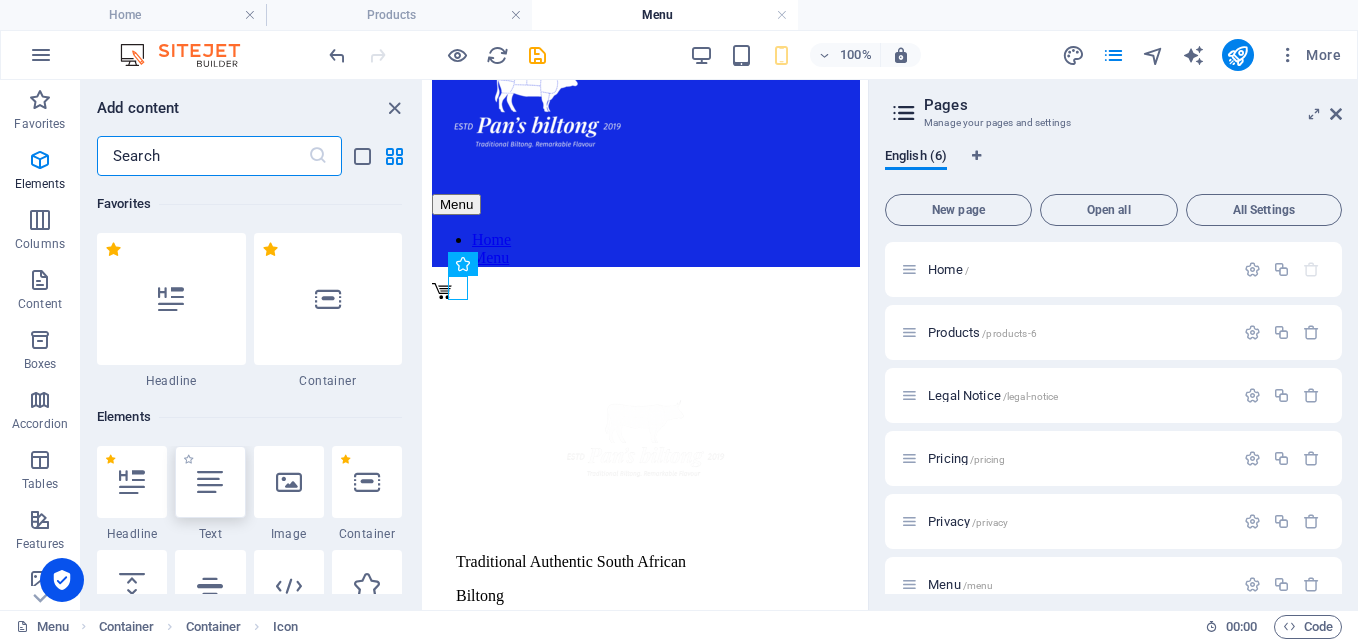 scroll, scrollTop: 213, scrollLeft: 0, axis: vertical 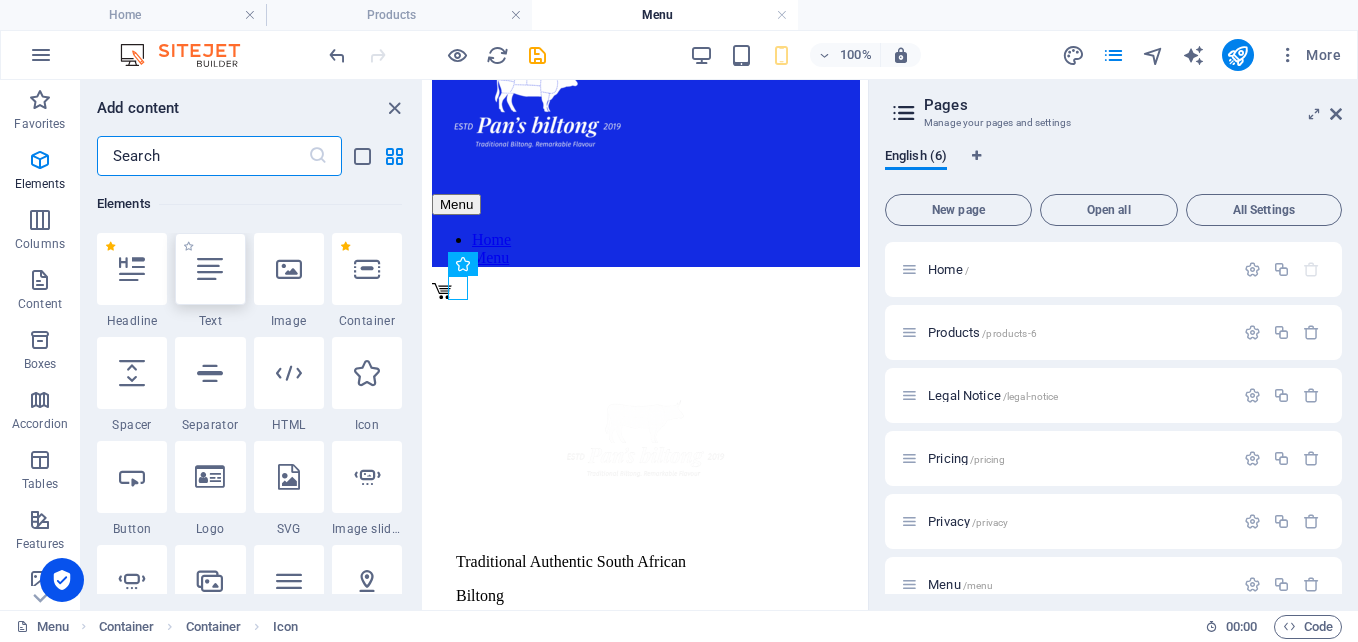 click at bounding box center [210, 269] 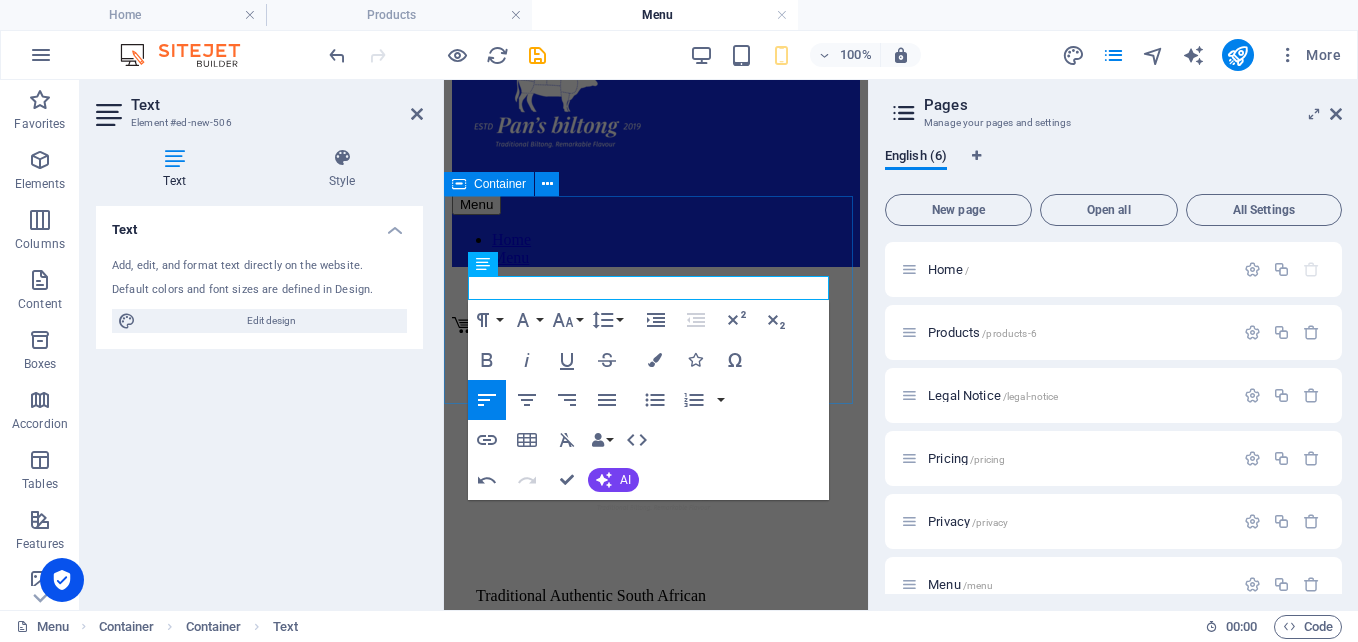 click at bounding box center (656, 310) 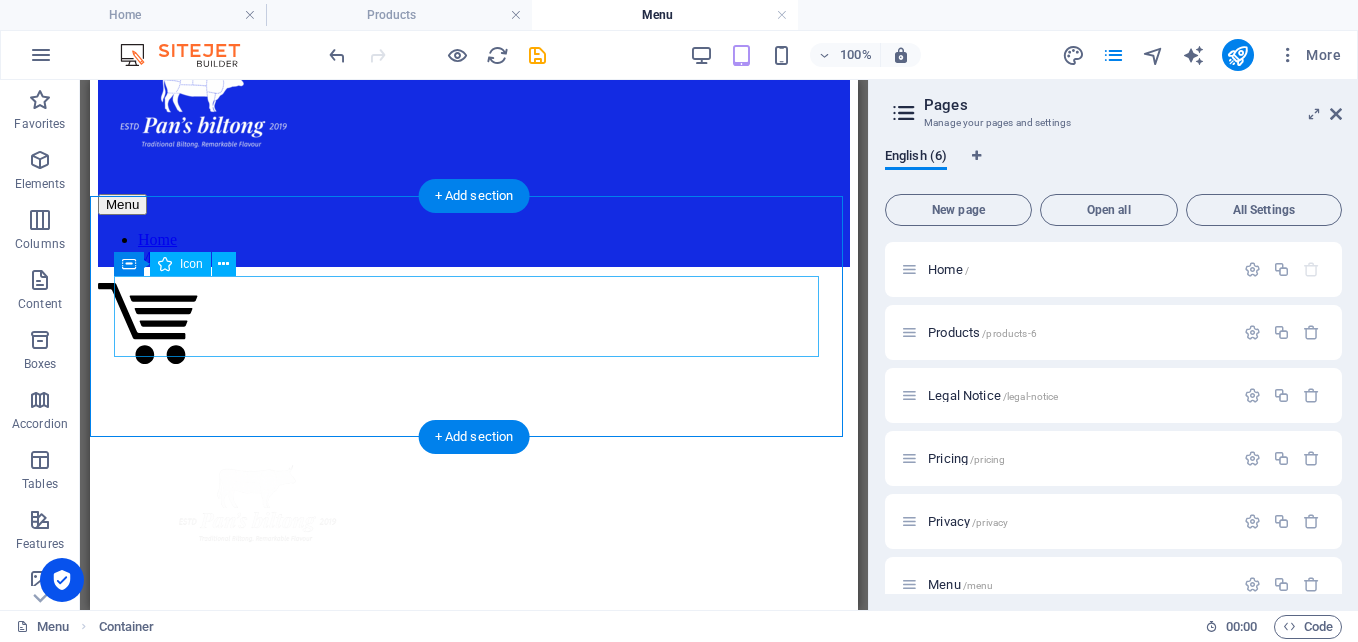 click at bounding box center [474, 325] 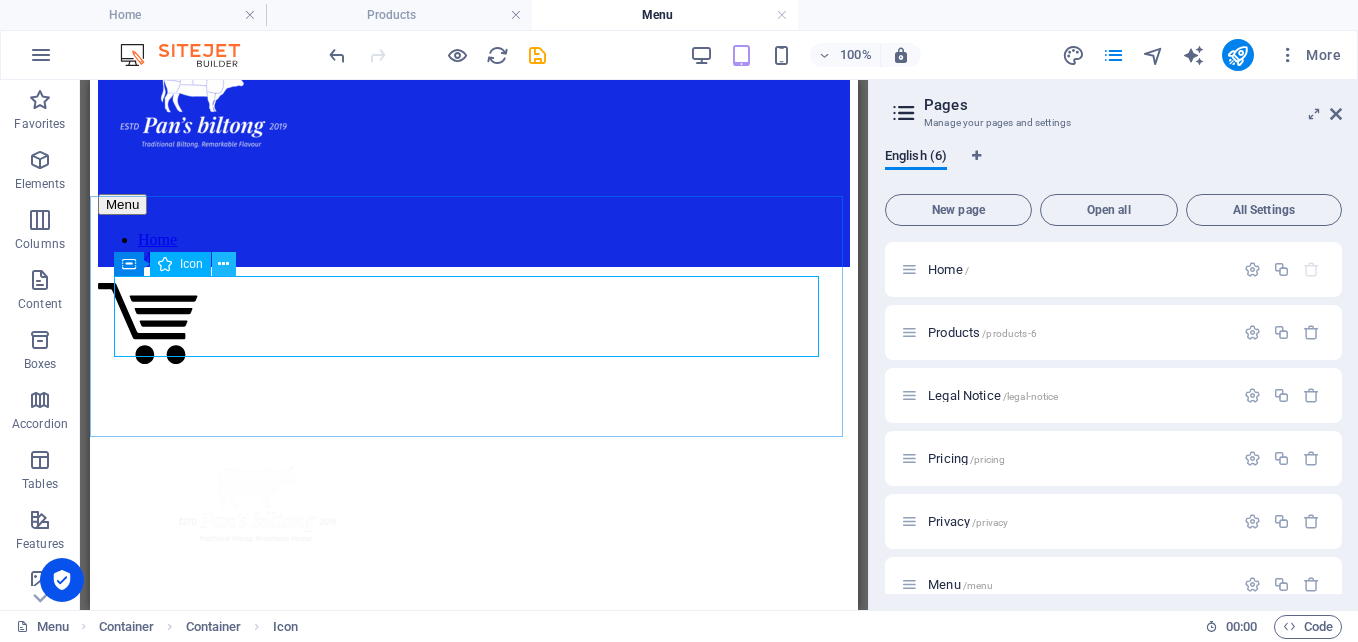 click at bounding box center (223, 264) 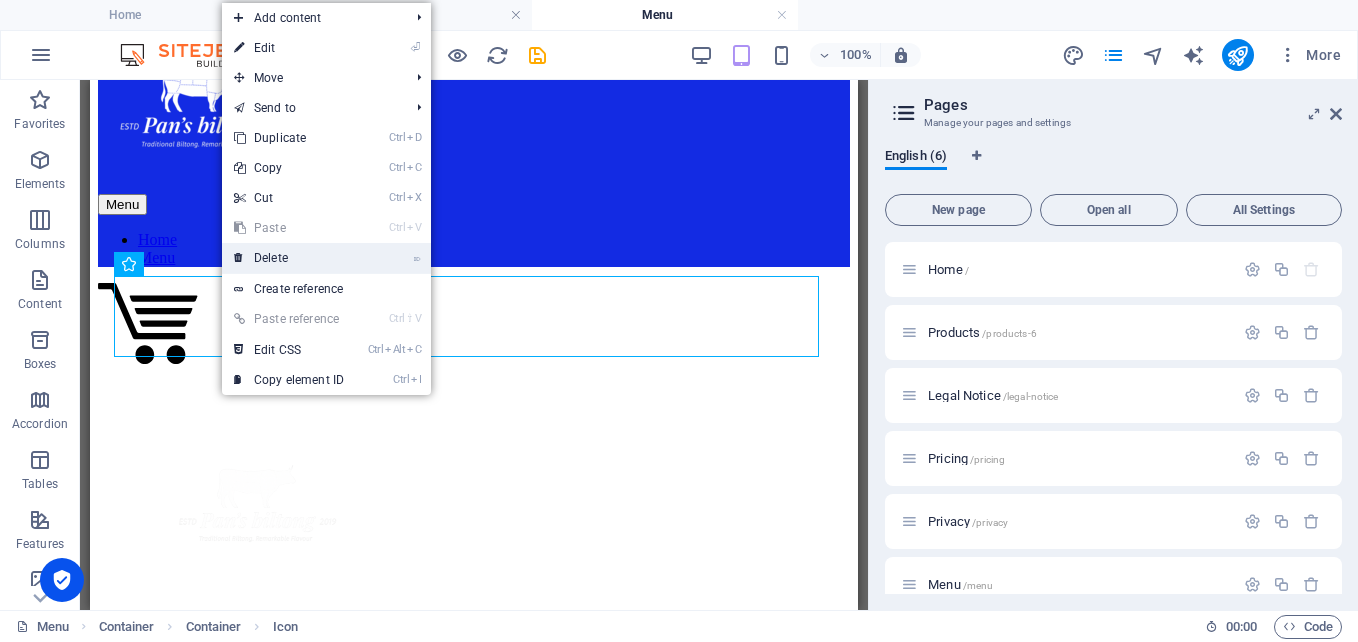 click on "⌦  Delete" at bounding box center [289, 258] 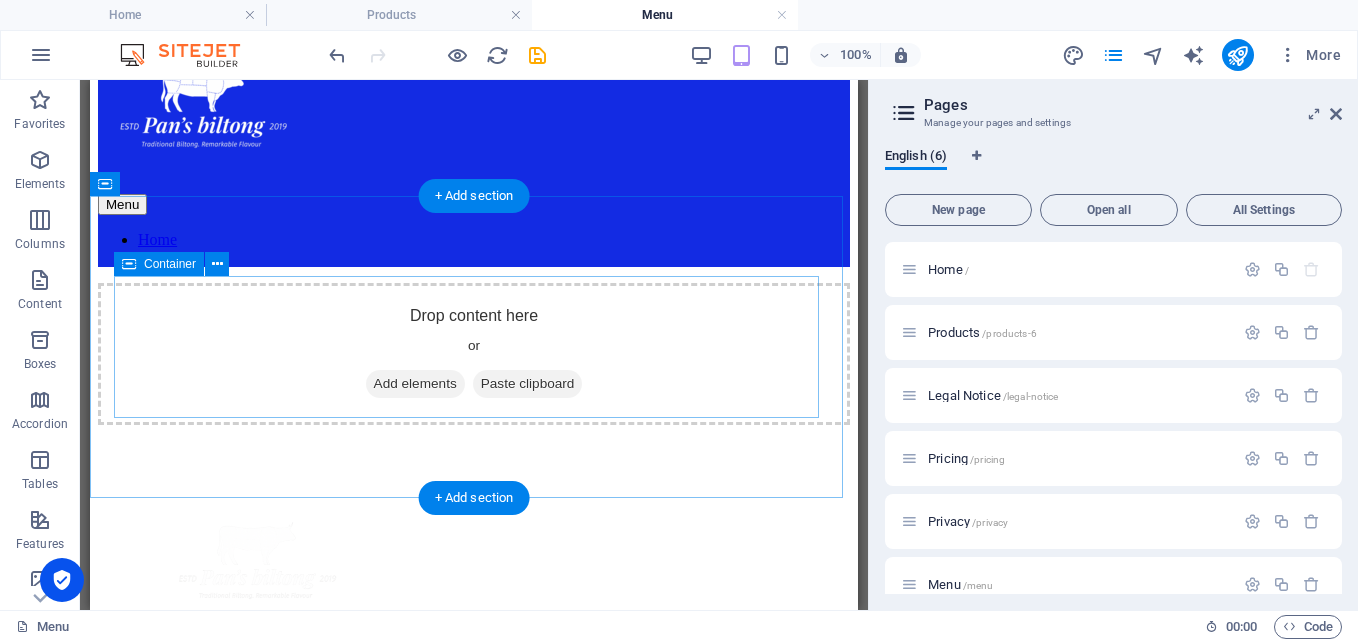 click on "Add elements" at bounding box center (415, 384) 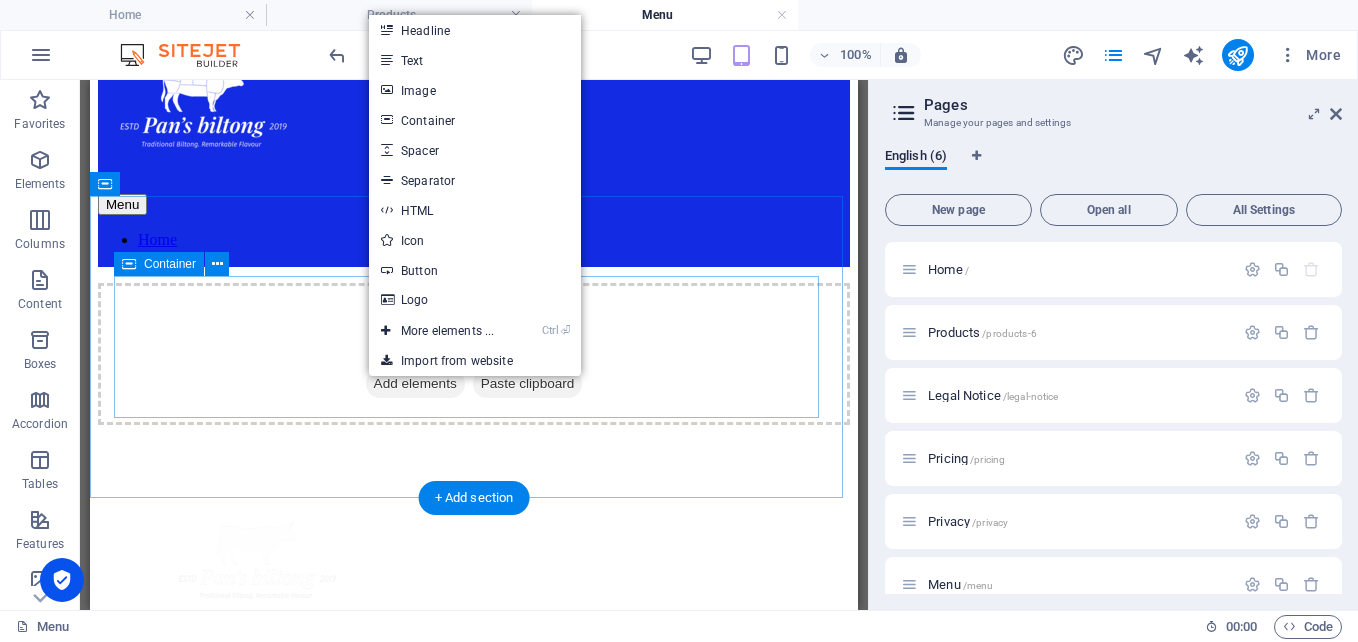 click on "Add elements" at bounding box center [415, 384] 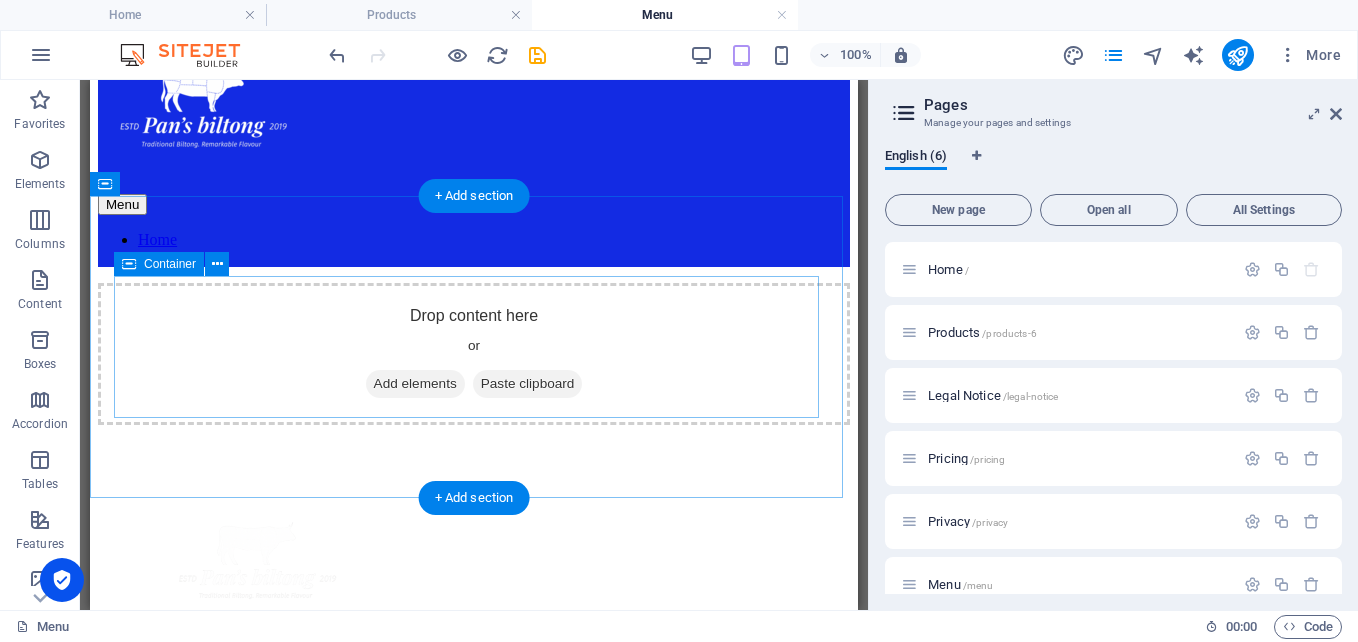 click on "Add elements" at bounding box center [415, 384] 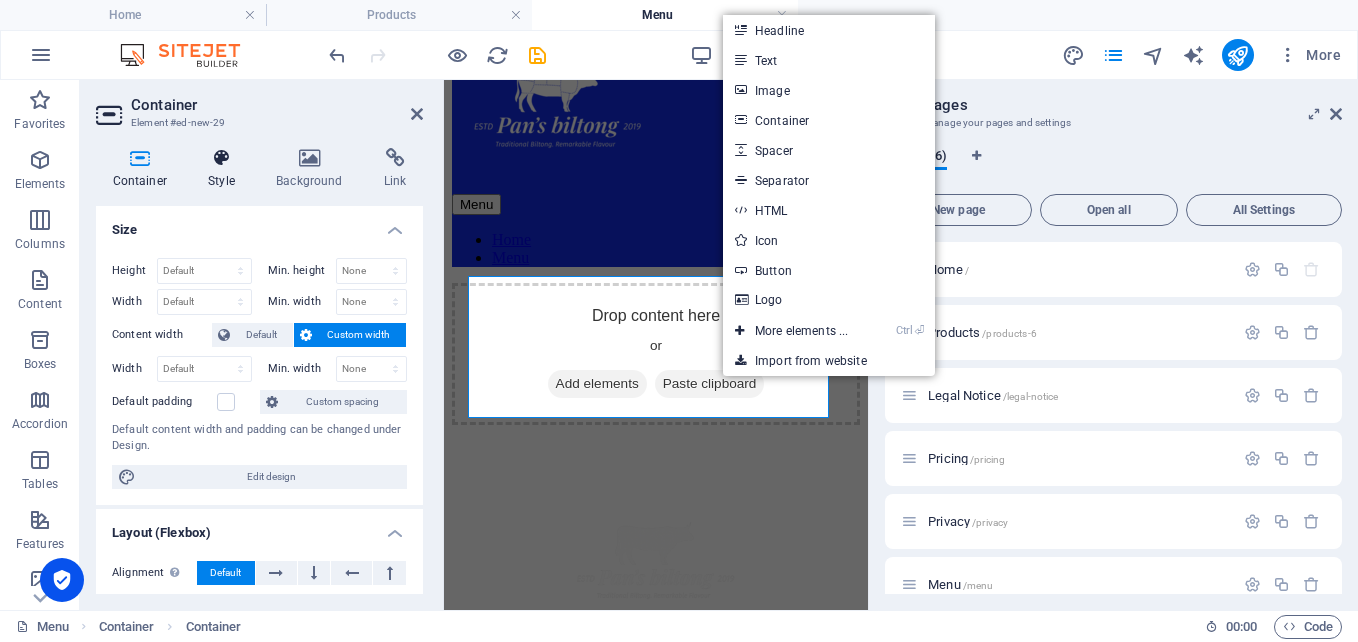 click on "Style" at bounding box center [226, 169] 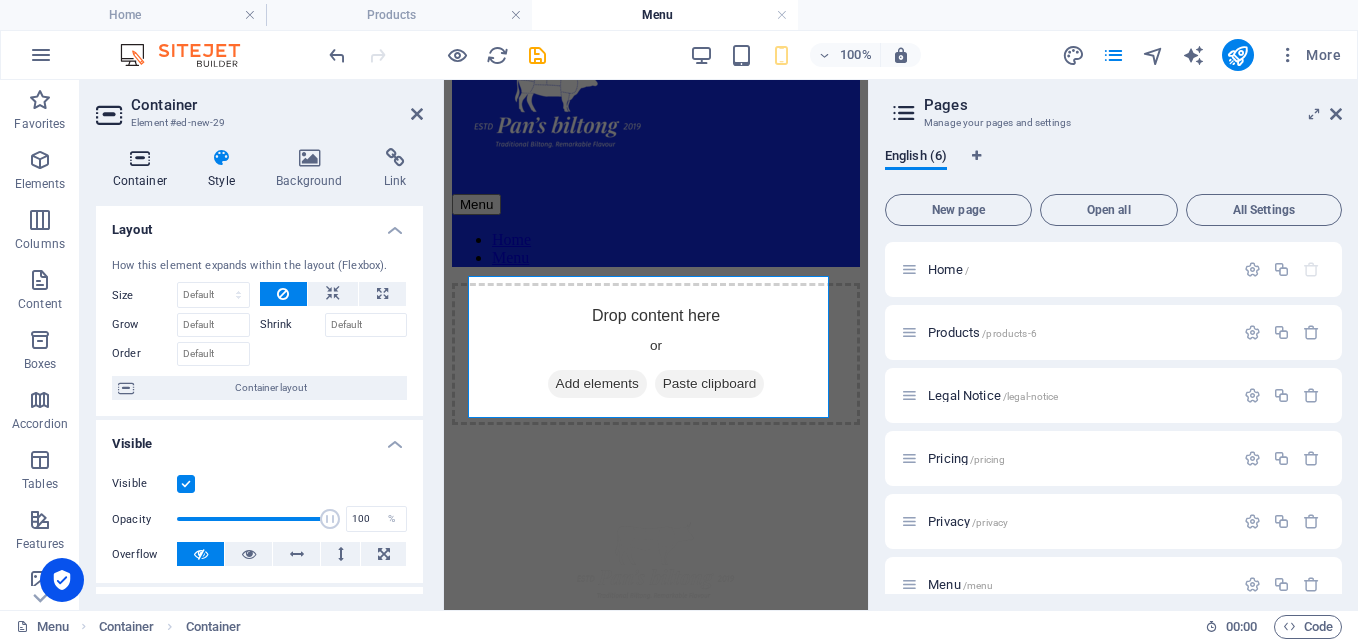 click on "Container" at bounding box center (144, 169) 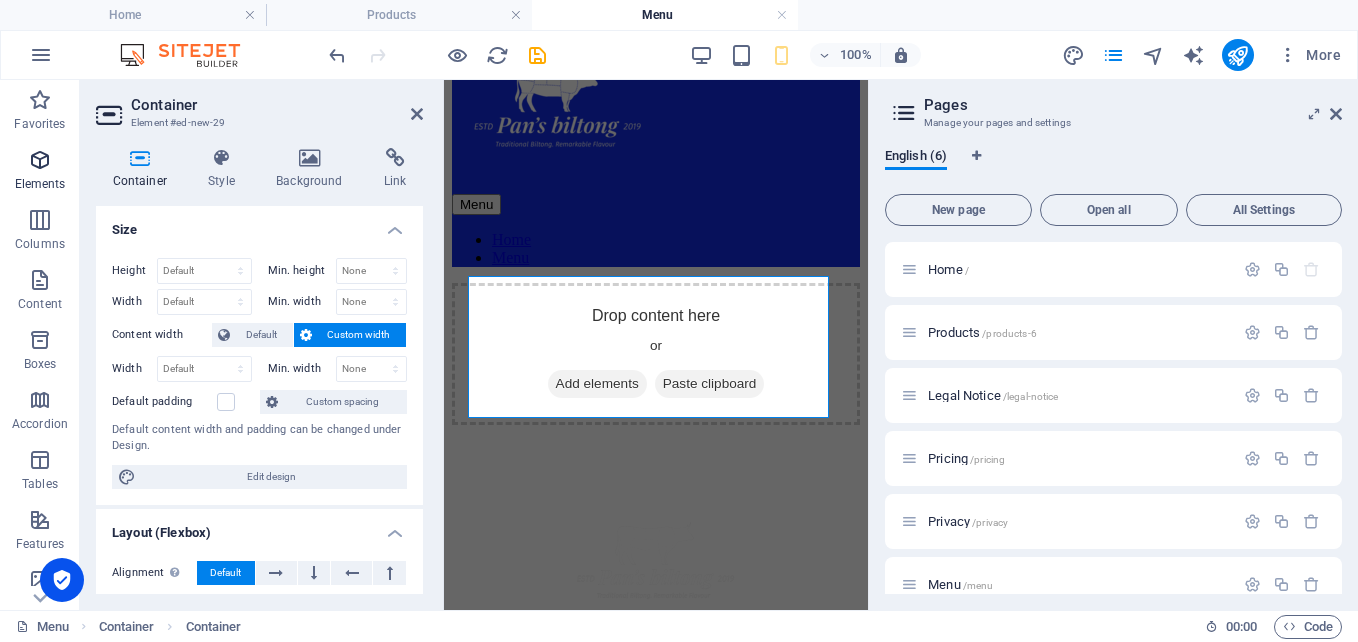 click on "Elements" at bounding box center [40, 172] 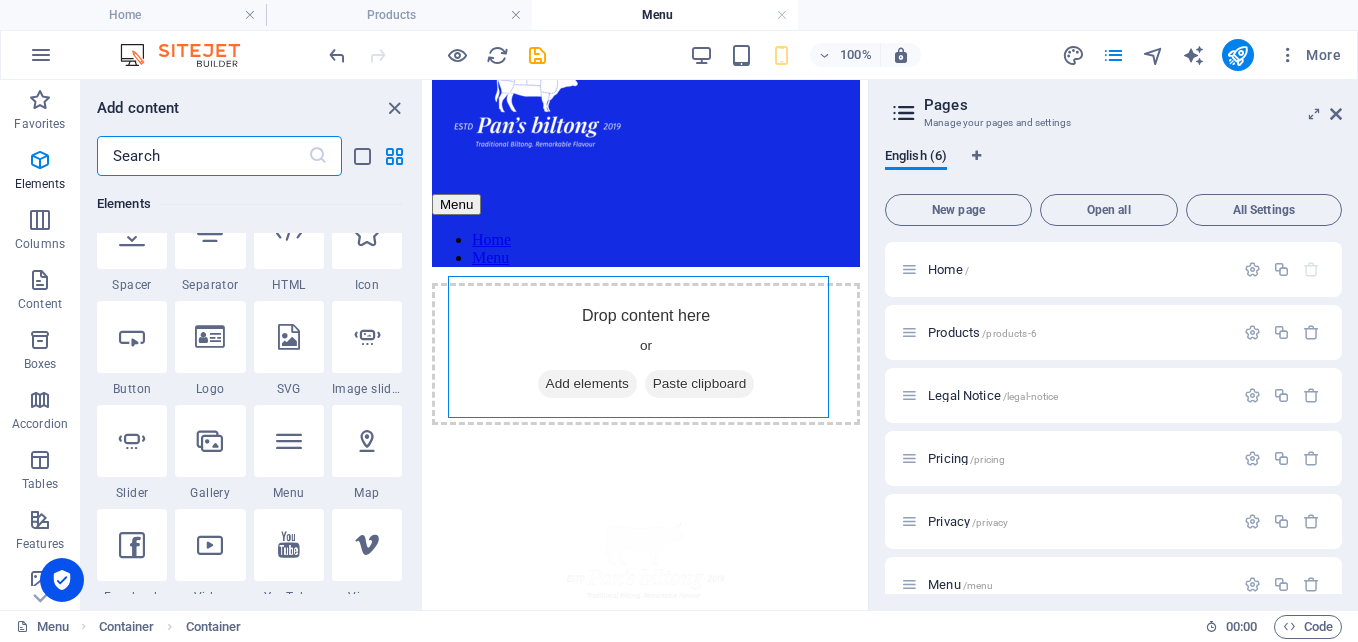 scroll, scrollTop: 355, scrollLeft: 0, axis: vertical 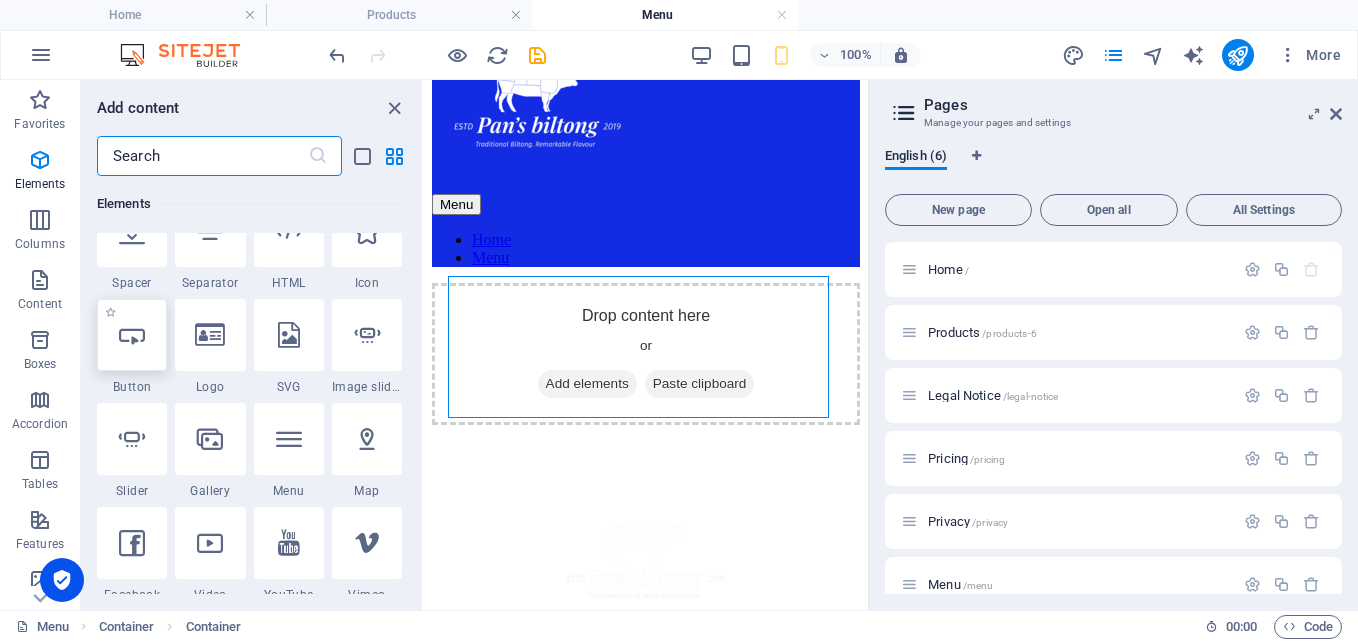 click at bounding box center [132, 335] 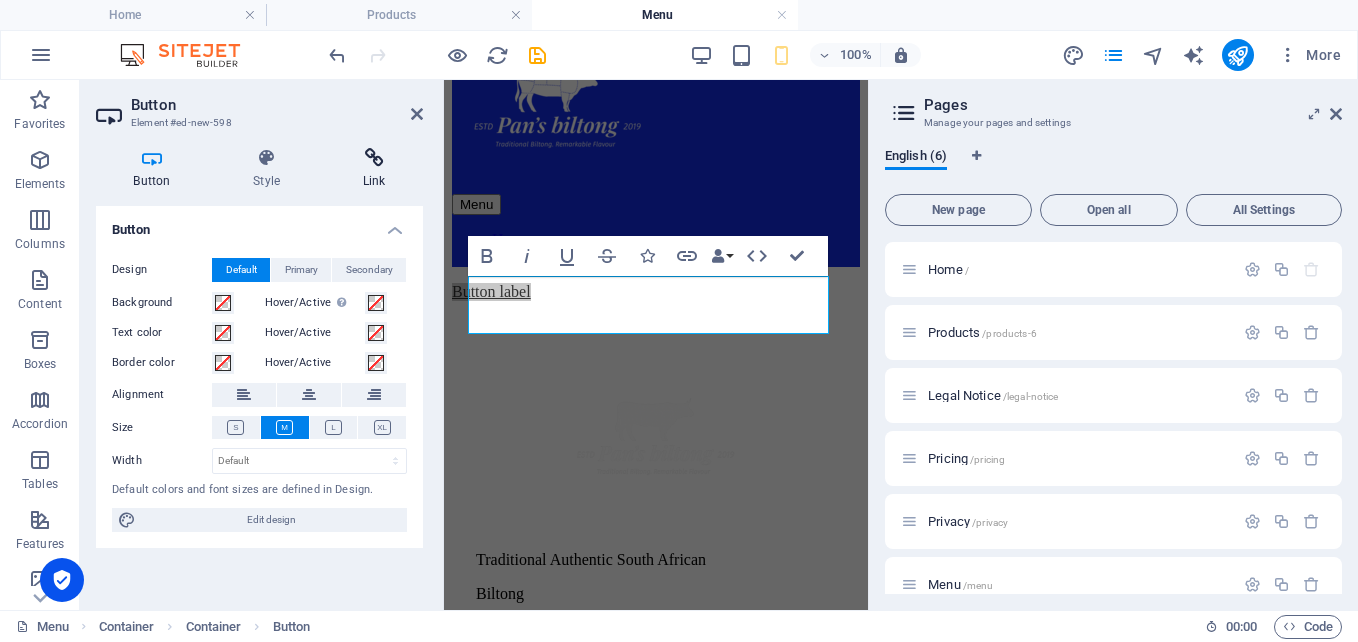 click at bounding box center (374, 158) 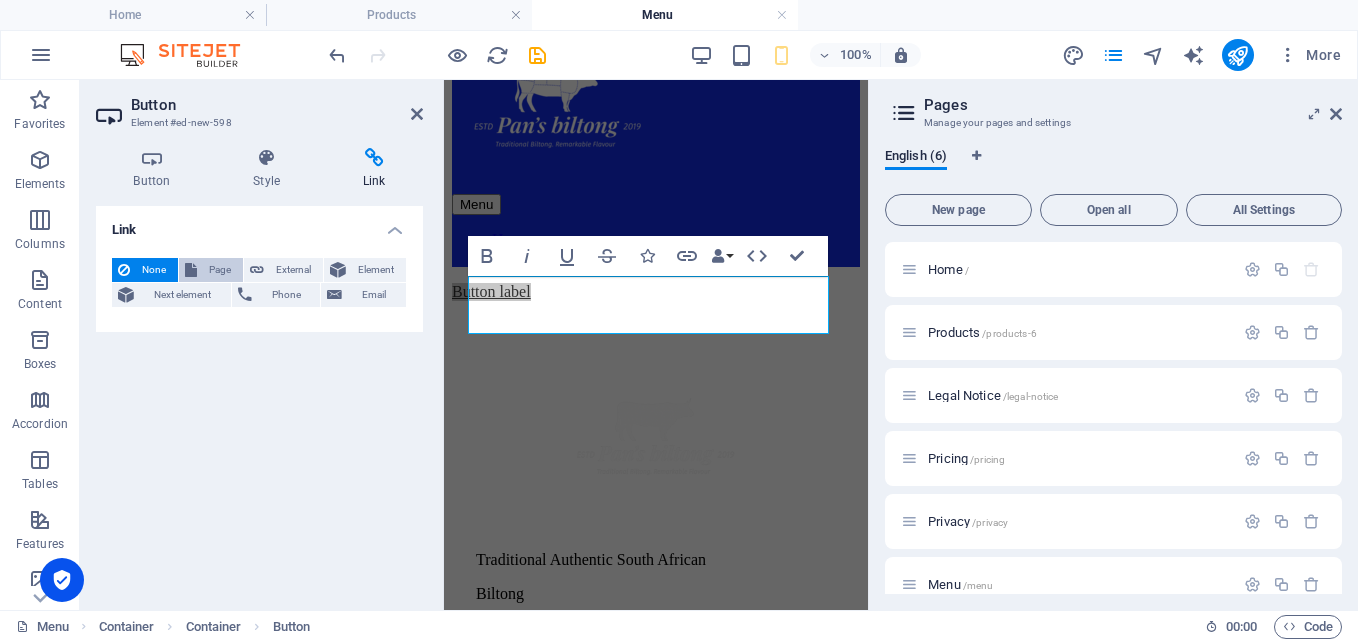 click on "Page" at bounding box center [220, 270] 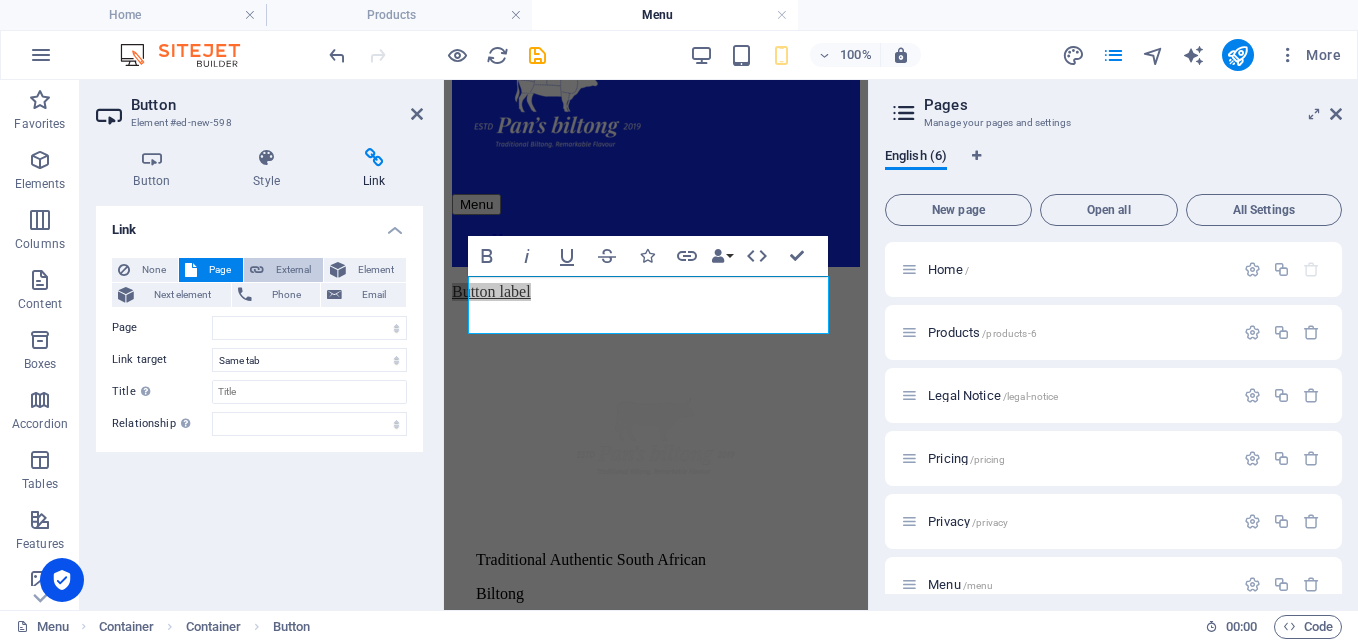 click on "External" at bounding box center [293, 270] 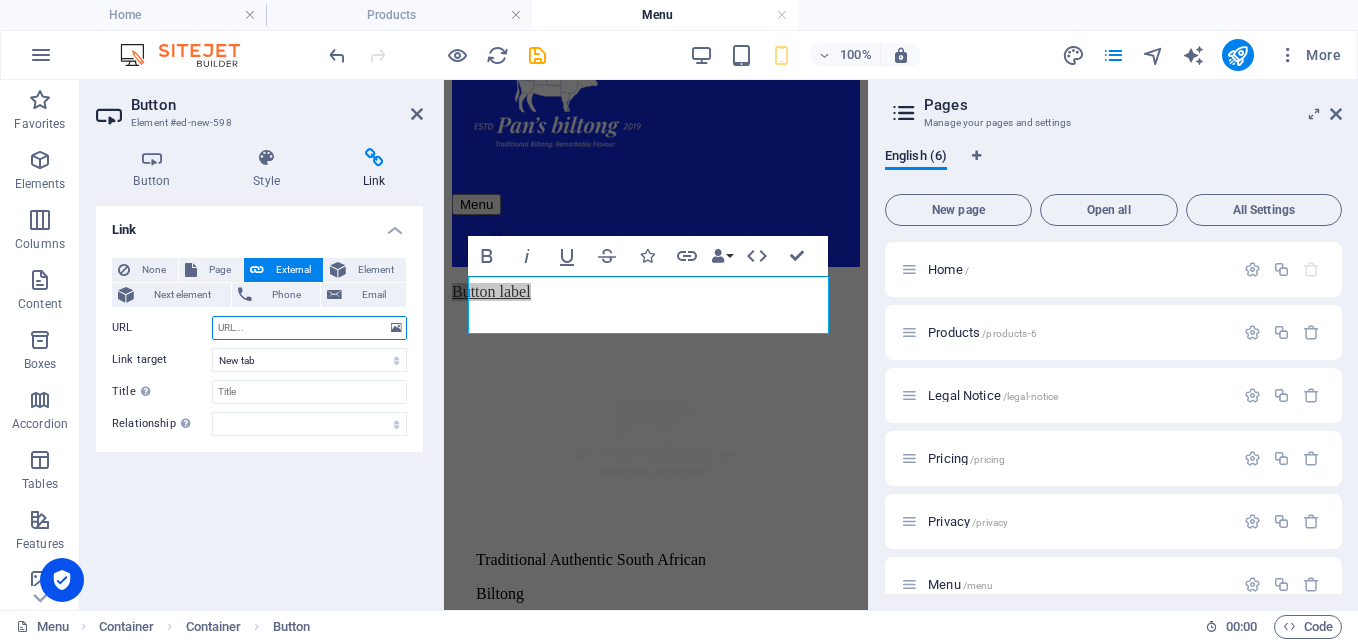 click on "URL" at bounding box center [309, 328] 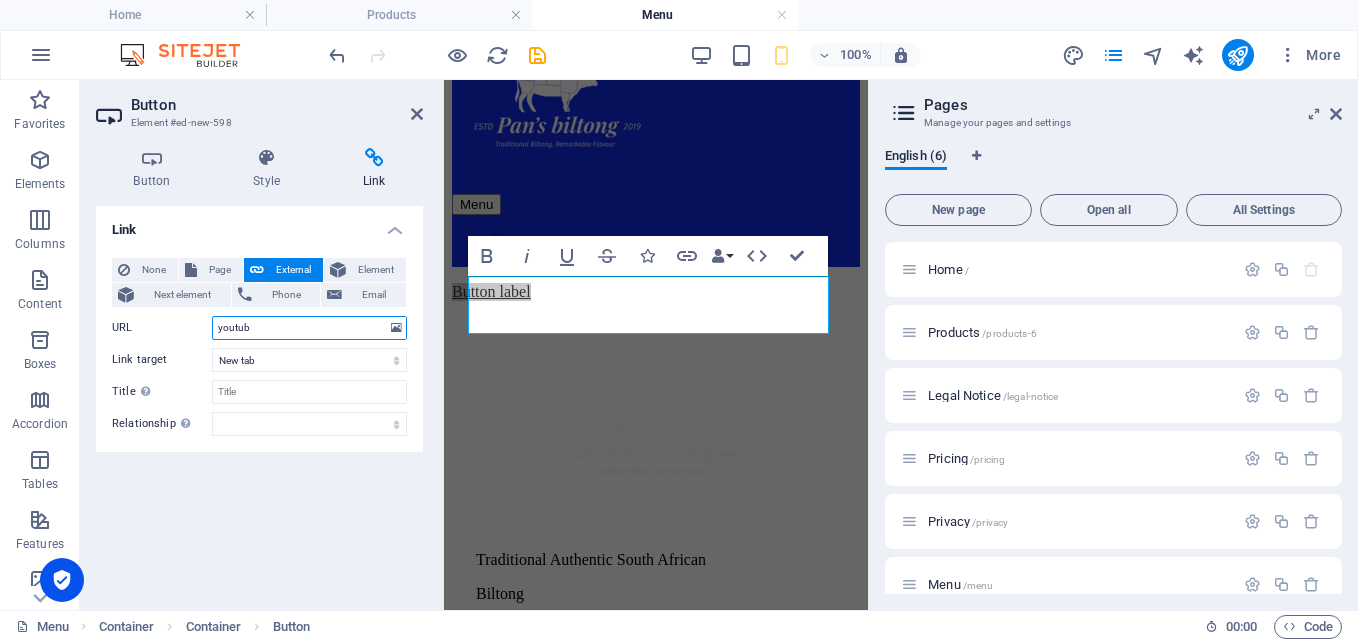 type on "youtubd" 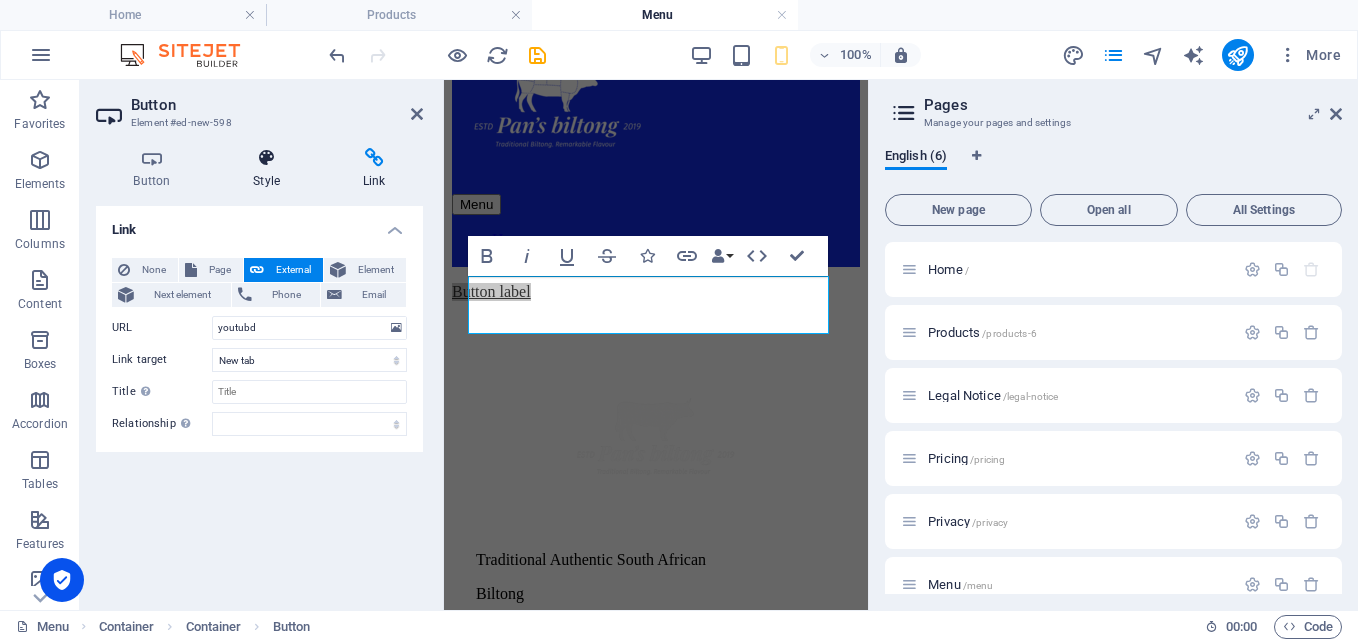 click at bounding box center (267, 158) 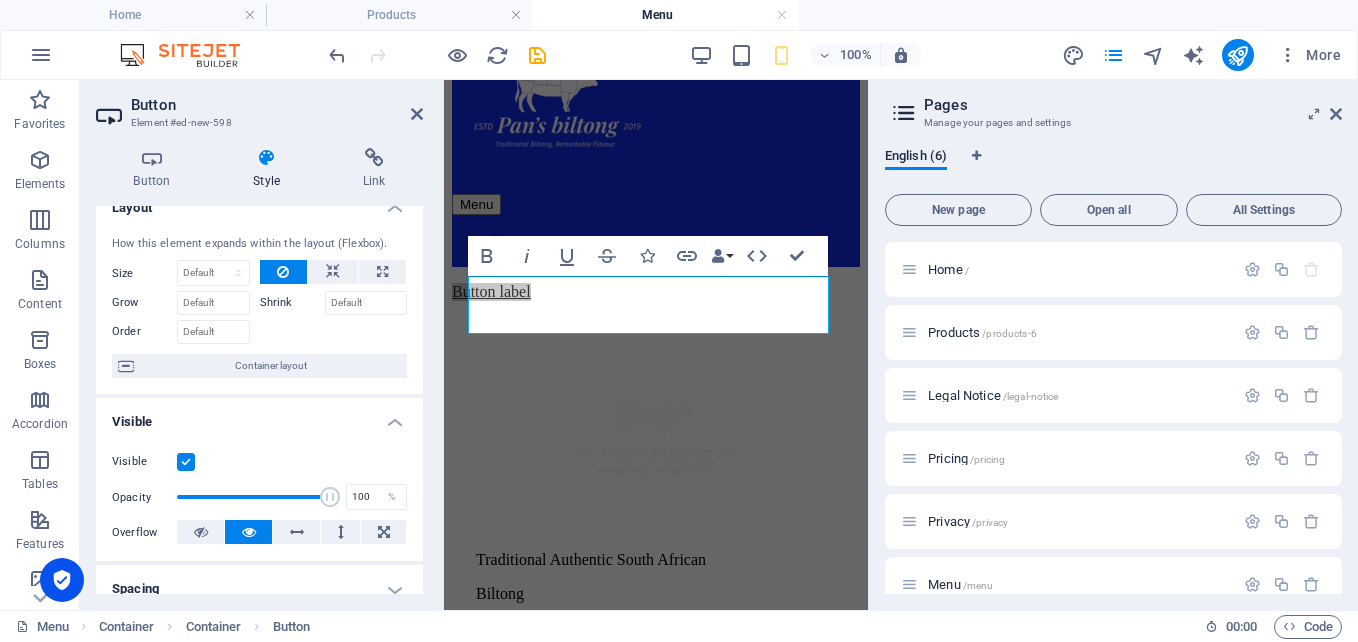 scroll, scrollTop: 18, scrollLeft: 0, axis: vertical 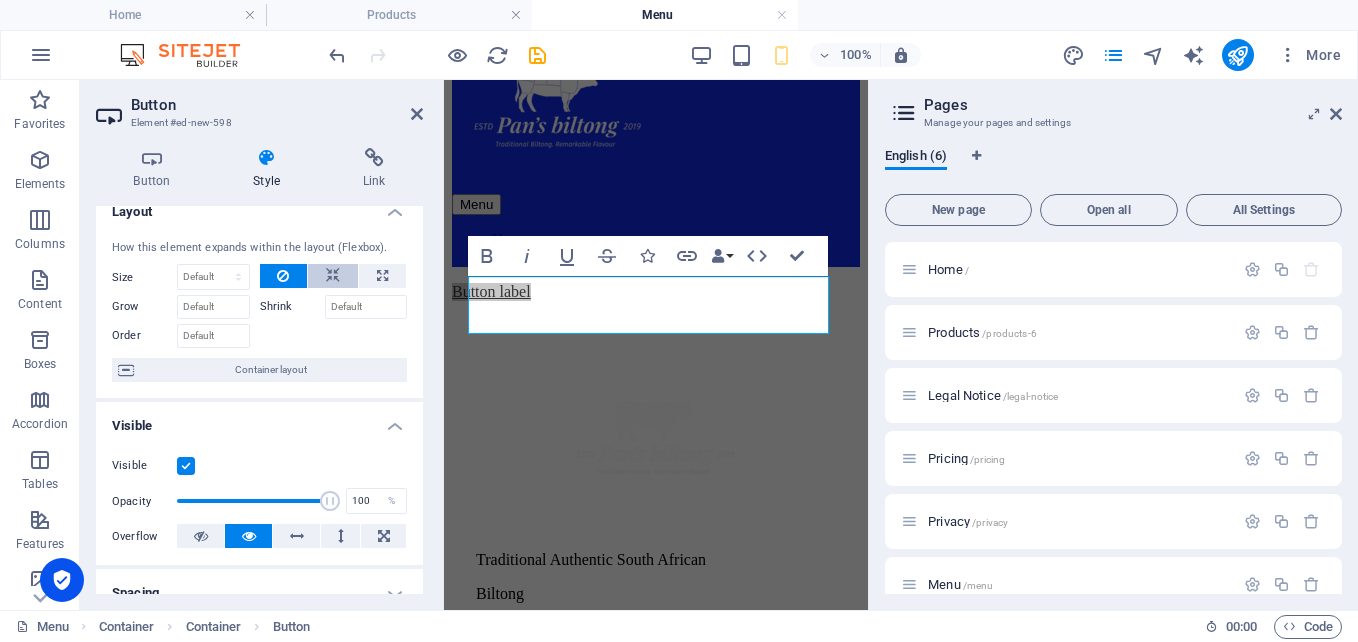 click at bounding box center [333, 276] 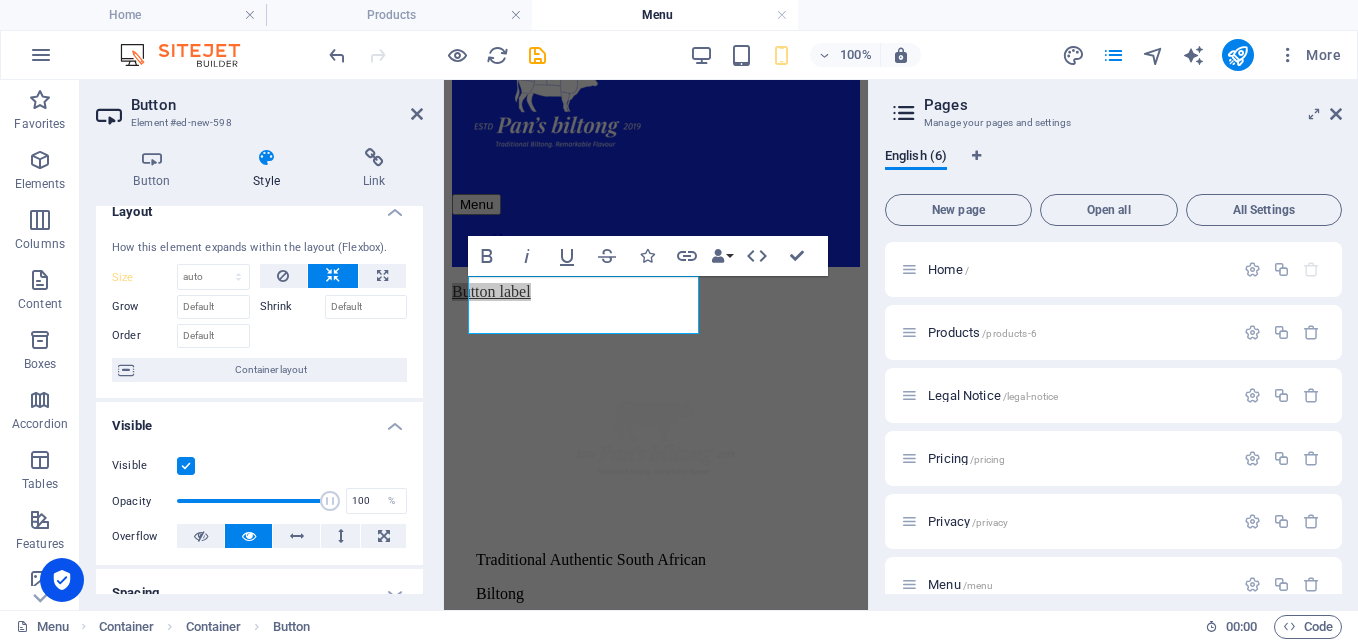 click at bounding box center (333, 276) 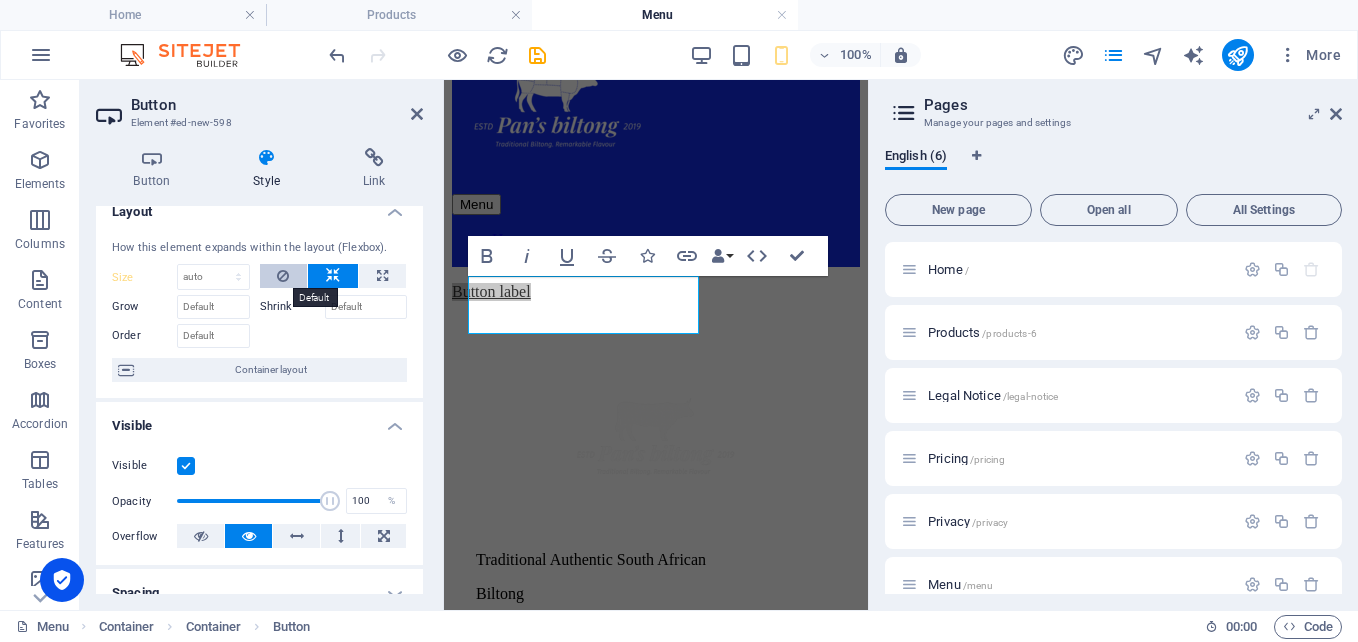 click at bounding box center [283, 276] 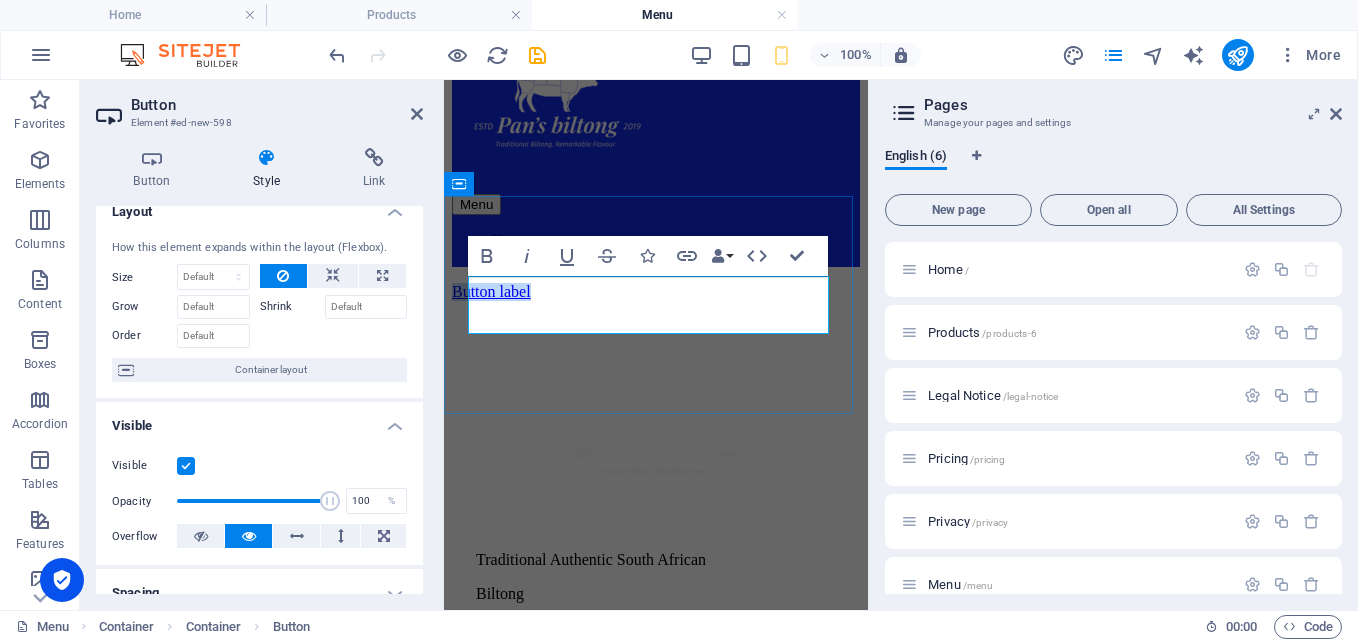 click on "Button label" at bounding box center [491, 291] 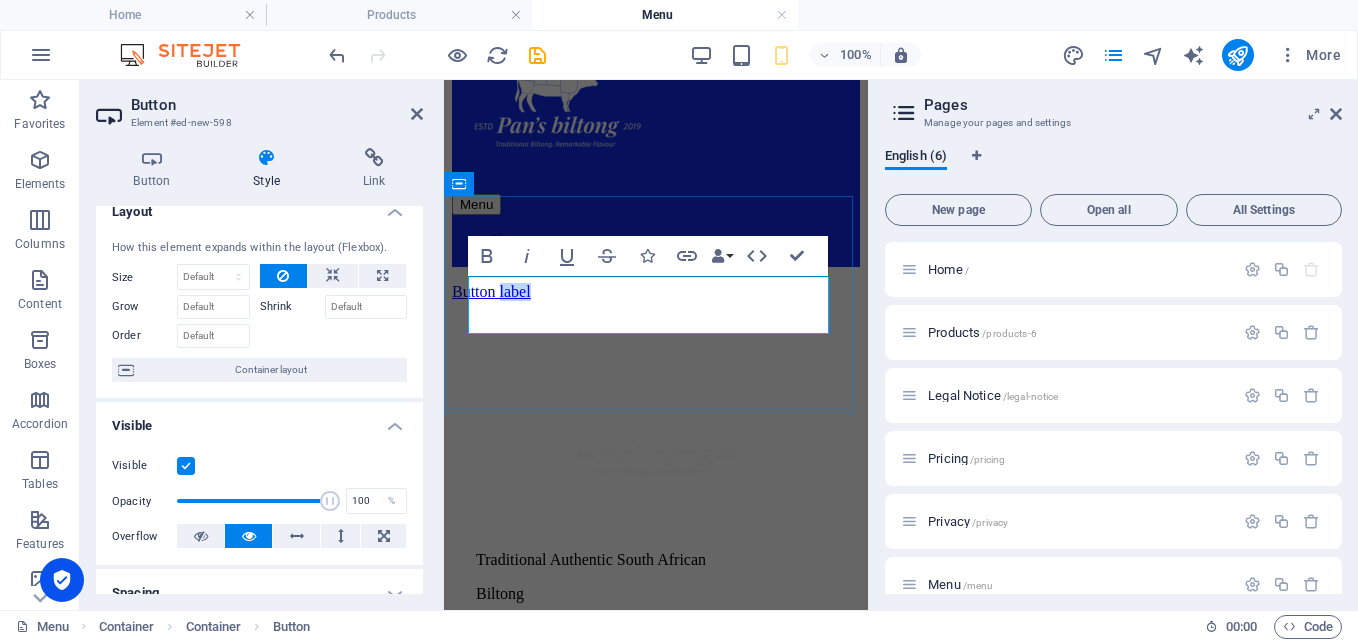 click on "Button label" at bounding box center [491, 291] 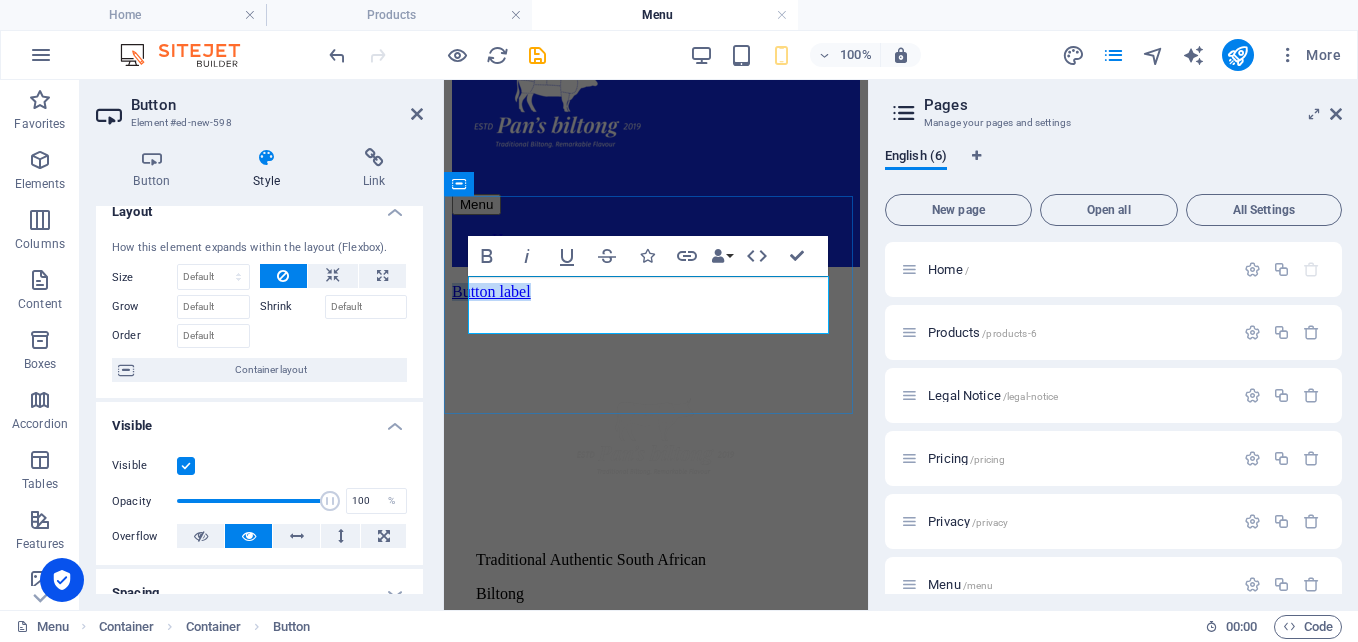 click on "Button label" at bounding box center (491, 291) 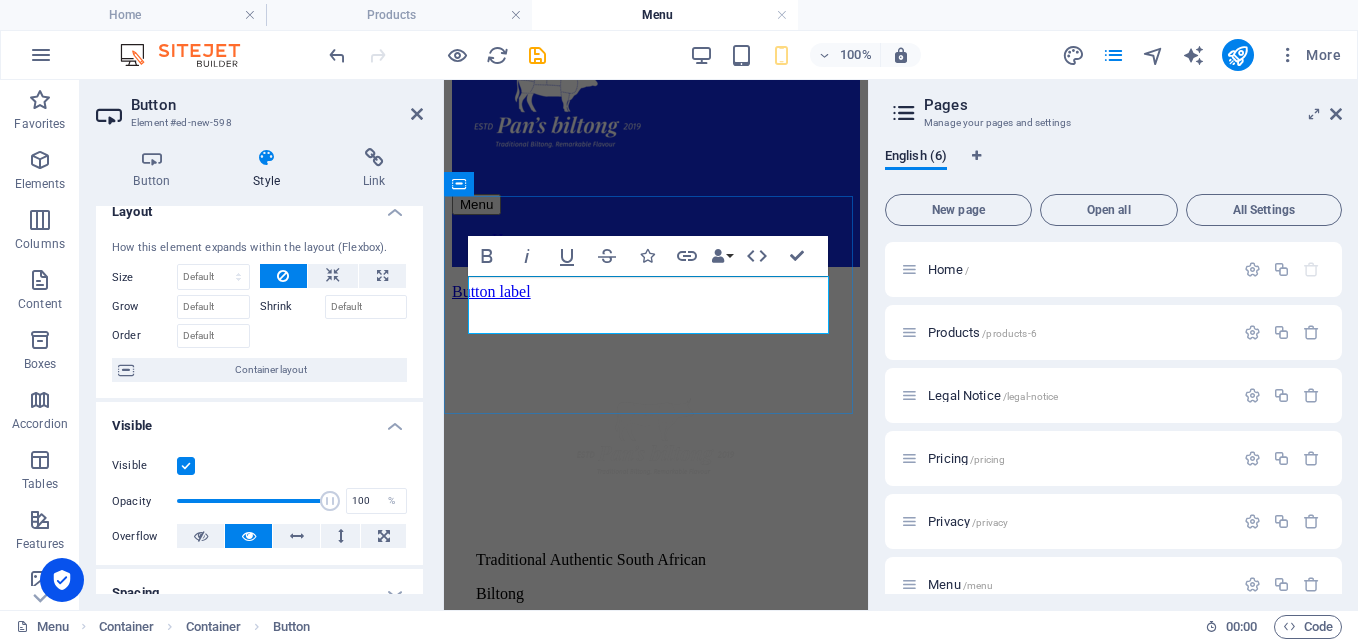 click on "Button label" at bounding box center (491, 291) 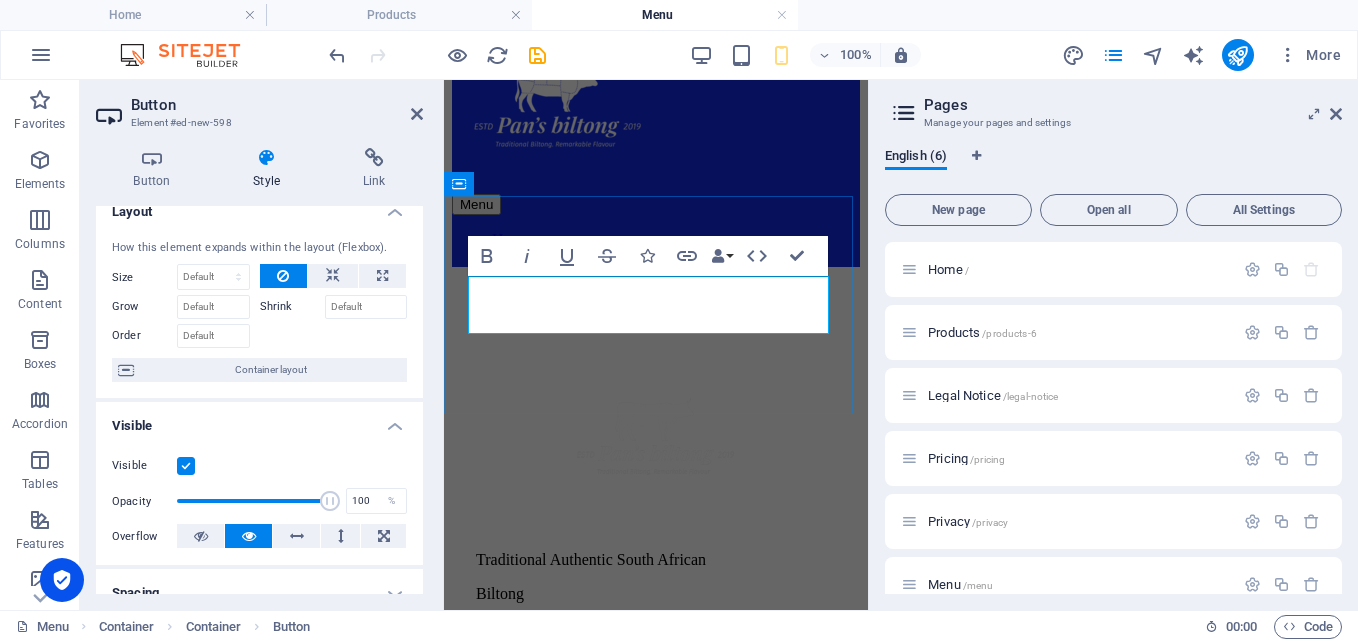 type 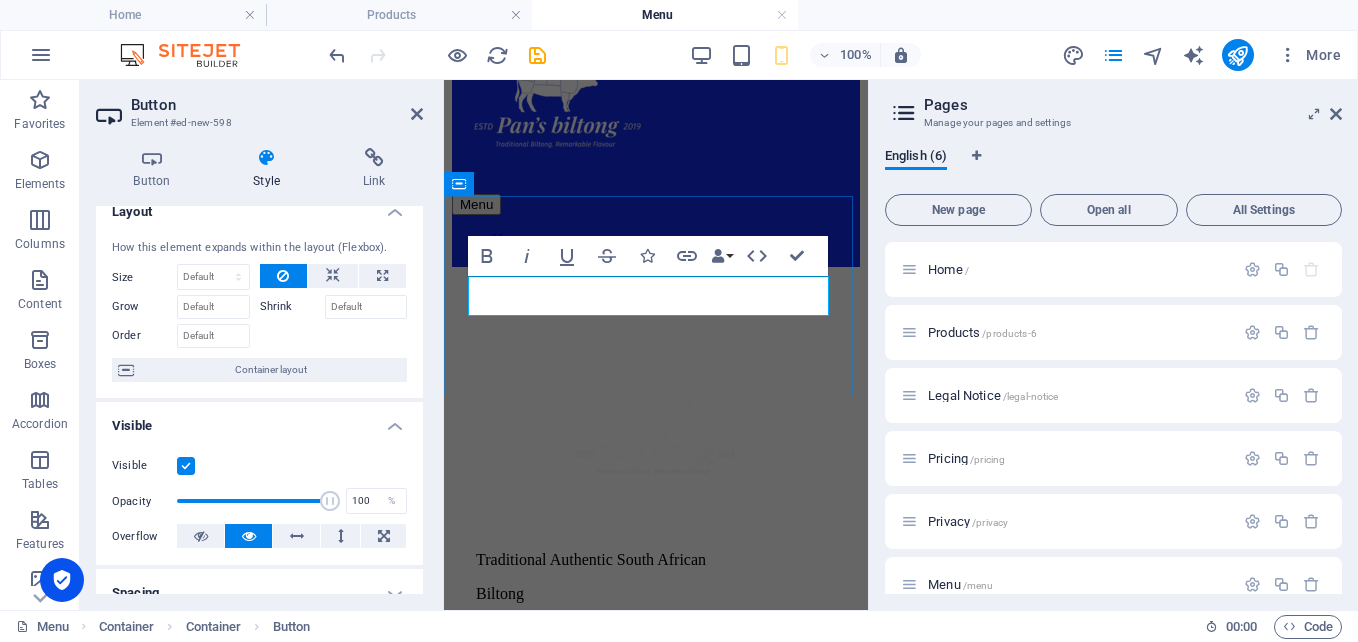 click at bounding box center [656, 292] 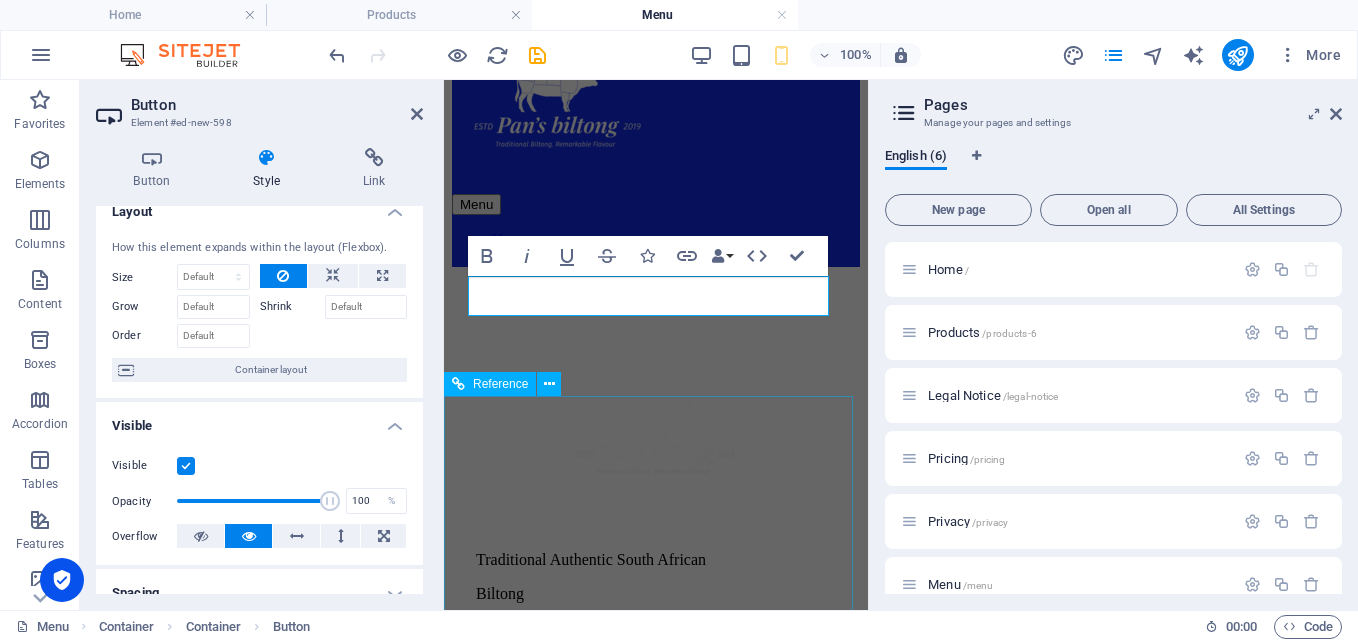 click on "Traditional Authentic South African  Biltong A traditional South African  snack made [DEMOGRAPHIC_DATA] for  everyone to enjoy HOME MENU All rights reserved Privacy Policy Legal Notice" at bounding box center [656, 835] 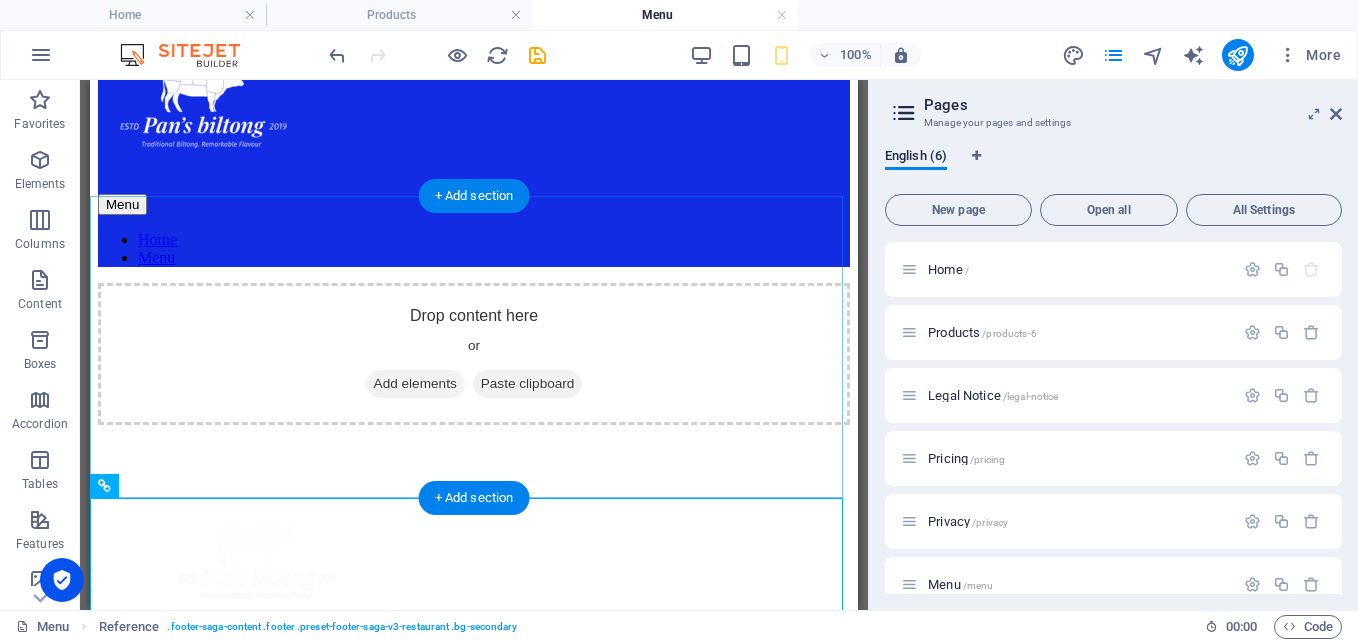 click on "Drop content here or  Add elements  Paste clipboard" at bounding box center [474, 354] 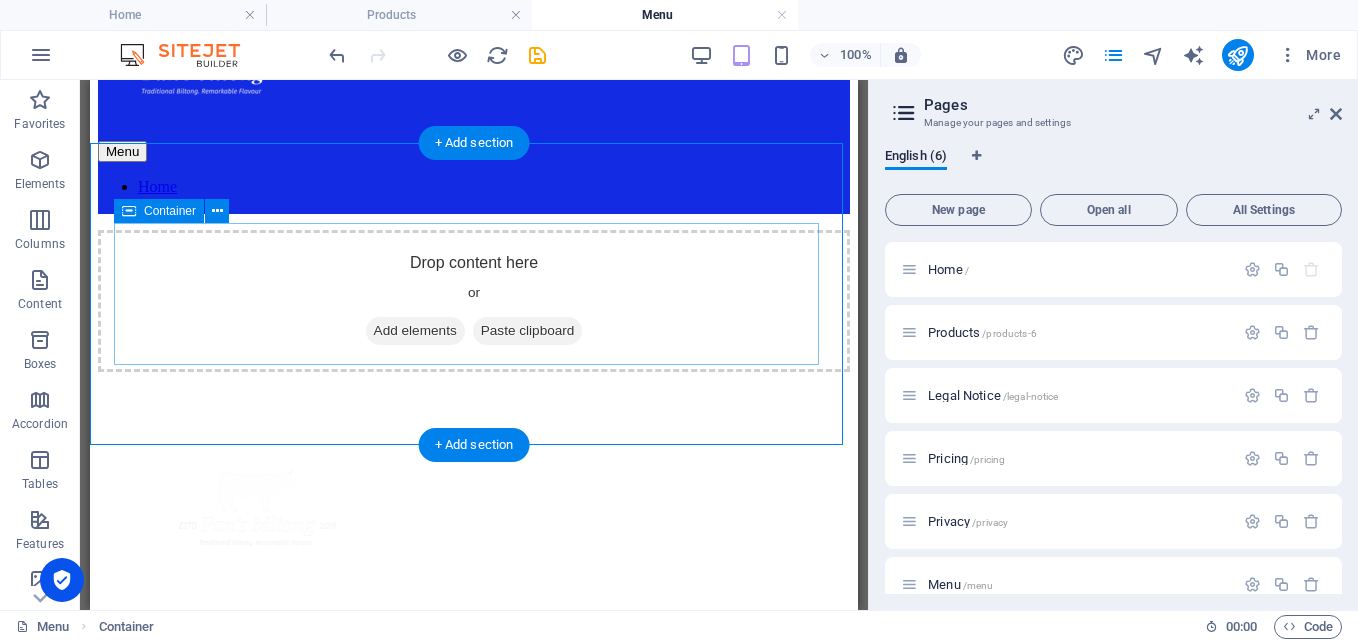 scroll, scrollTop: 112, scrollLeft: 0, axis: vertical 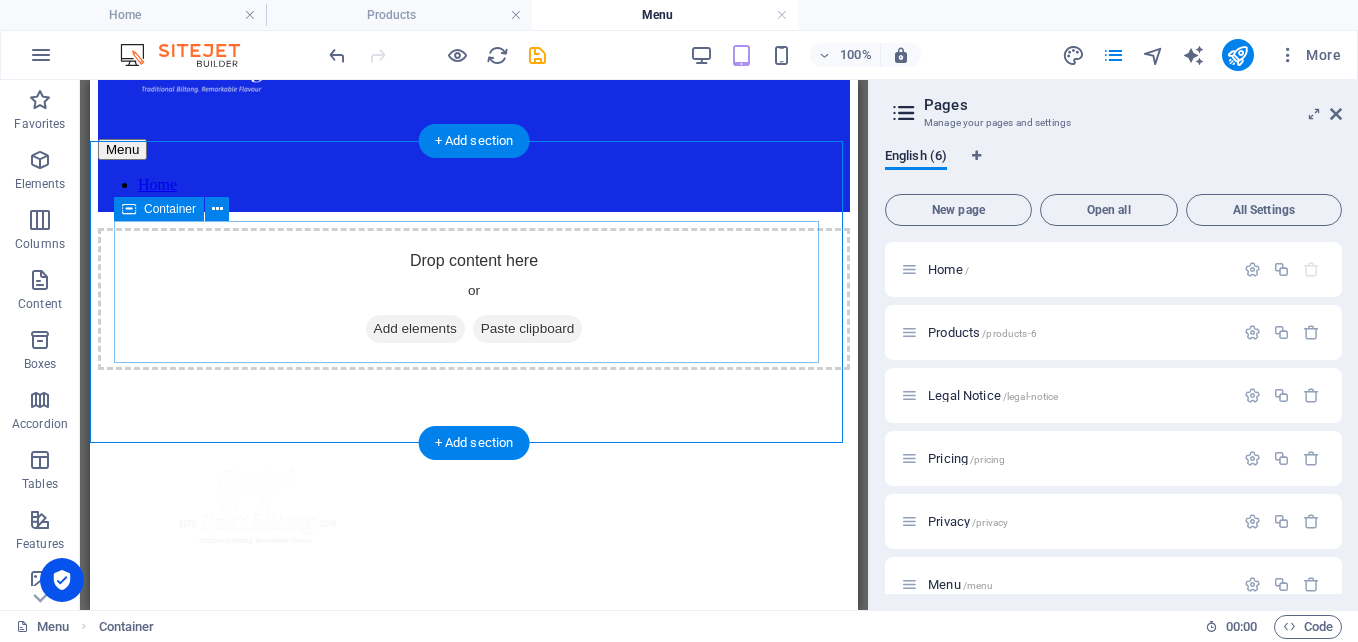 click on "Add elements" at bounding box center [415, 329] 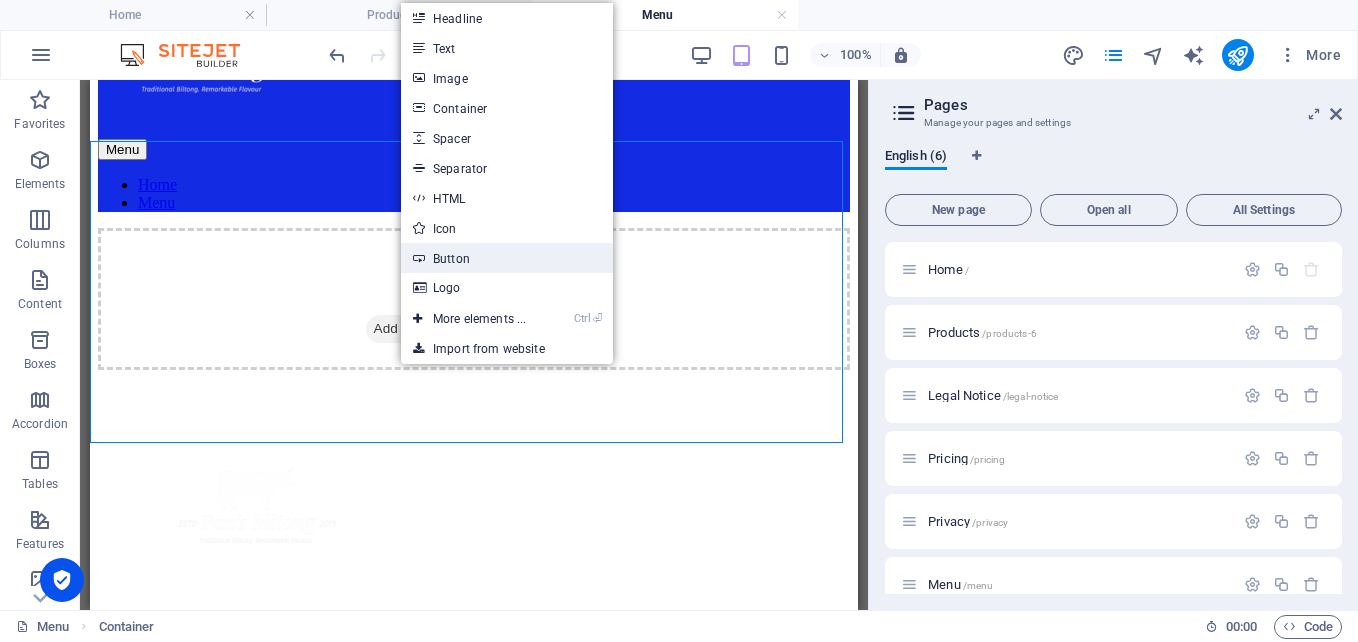 click on "Button" at bounding box center [507, 258] 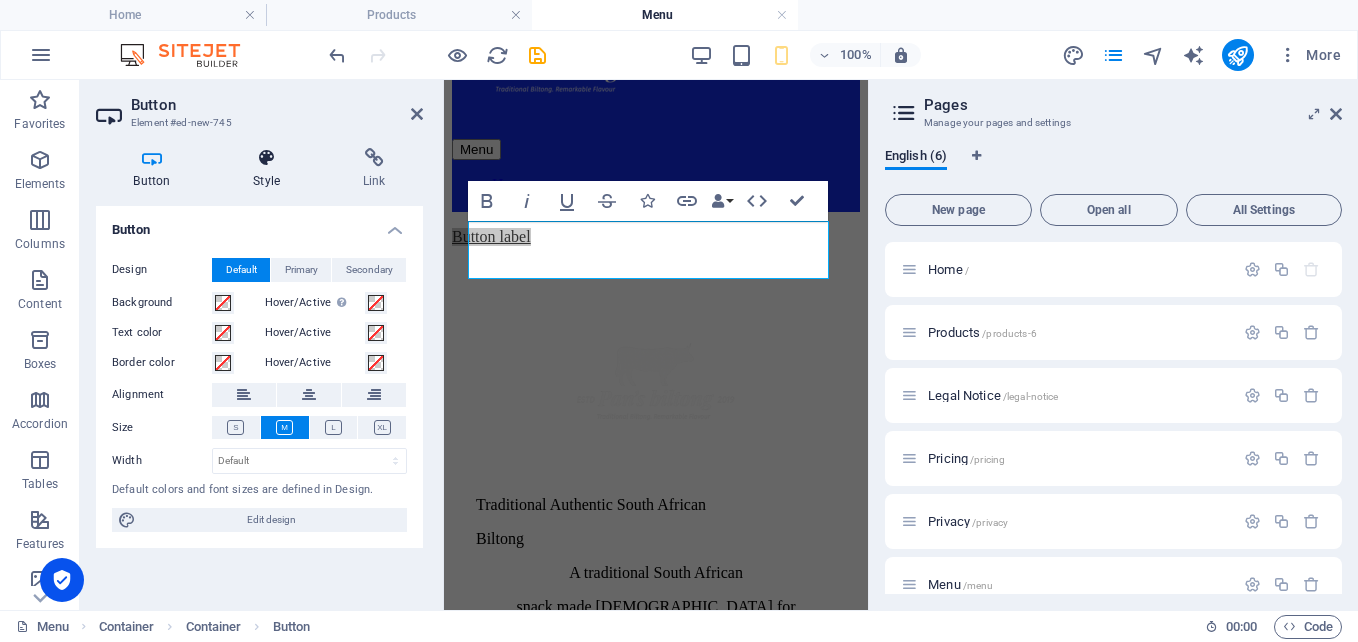 click on "Style" at bounding box center (271, 169) 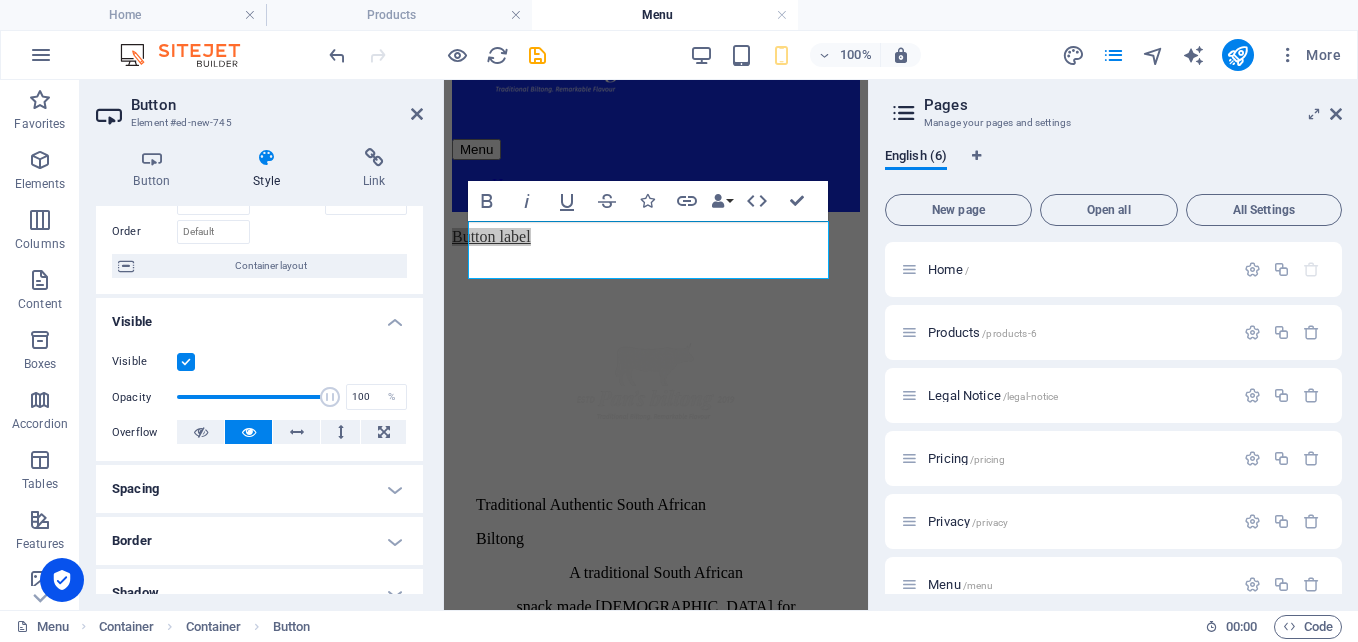 scroll, scrollTop: 0, scrollLeft: 0, axis: both 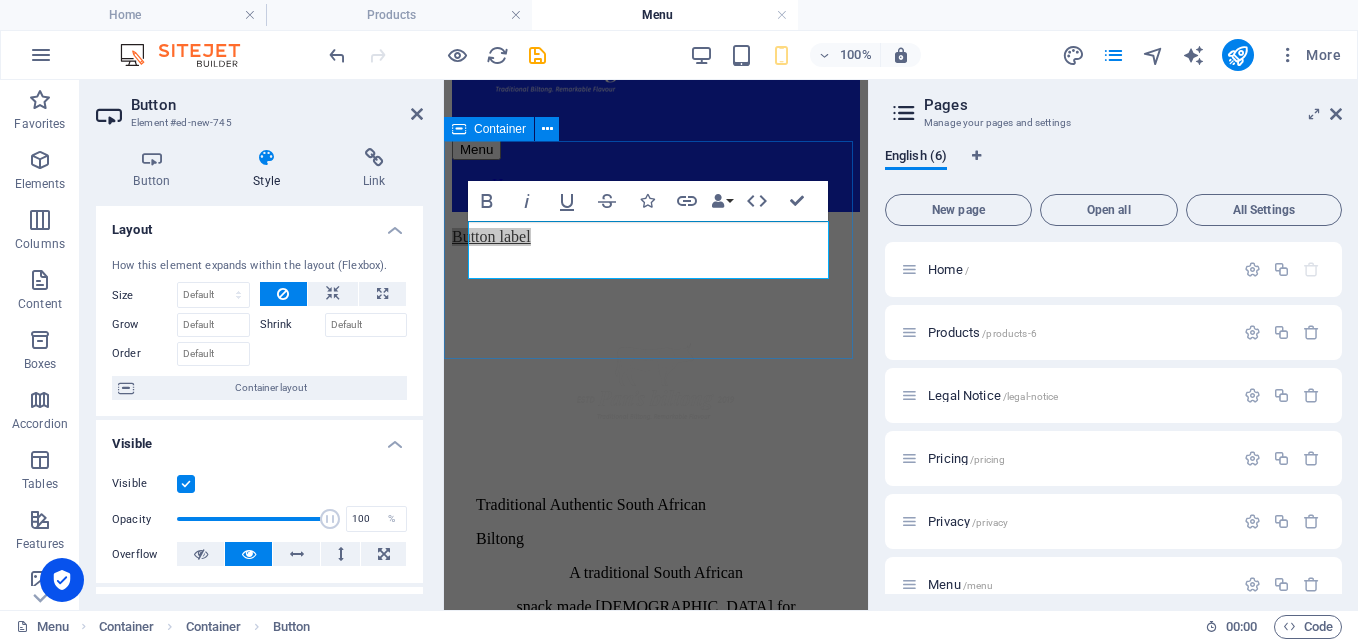 click on "Button label" at bounding box center [656, 237] 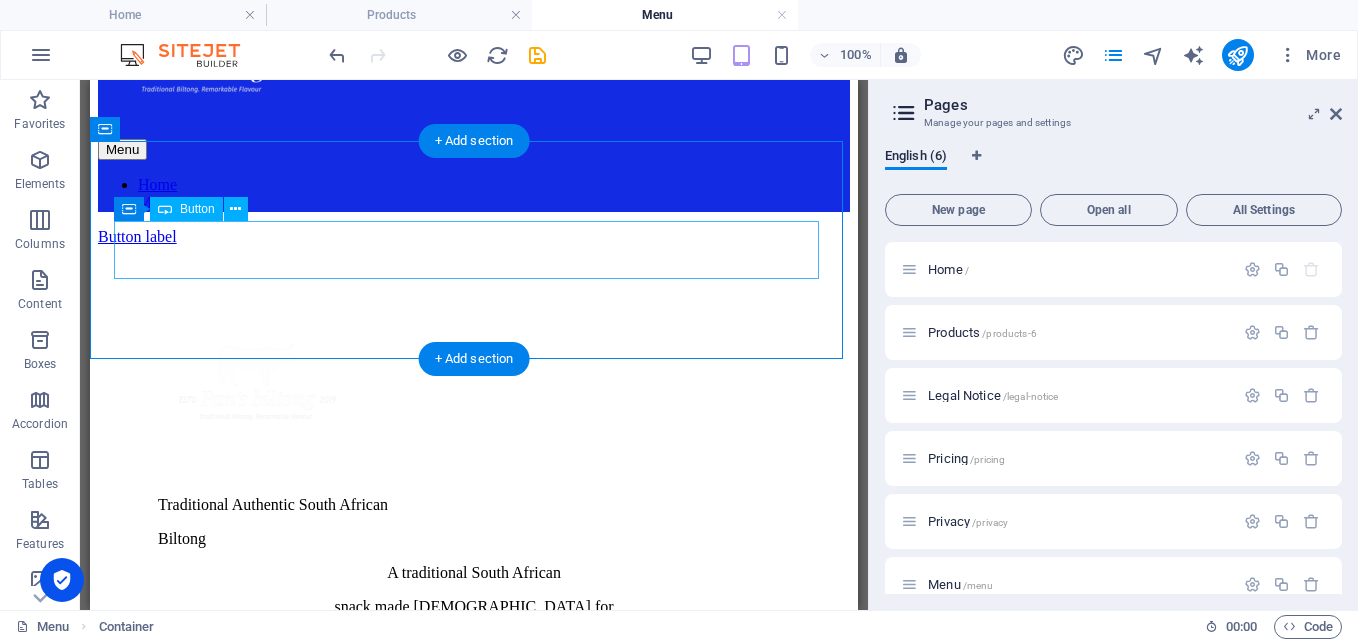 click on "Button label" at bounding box center (474, 237) 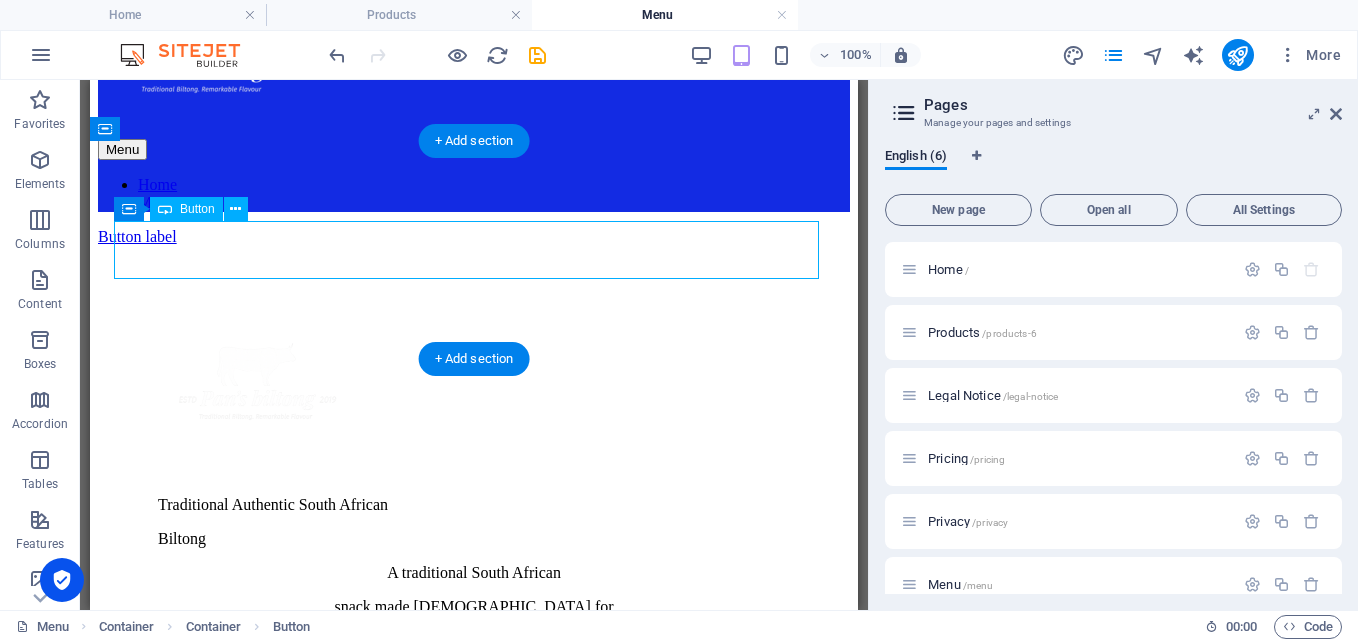 click on "Button label" at bounding box center [474, 237] 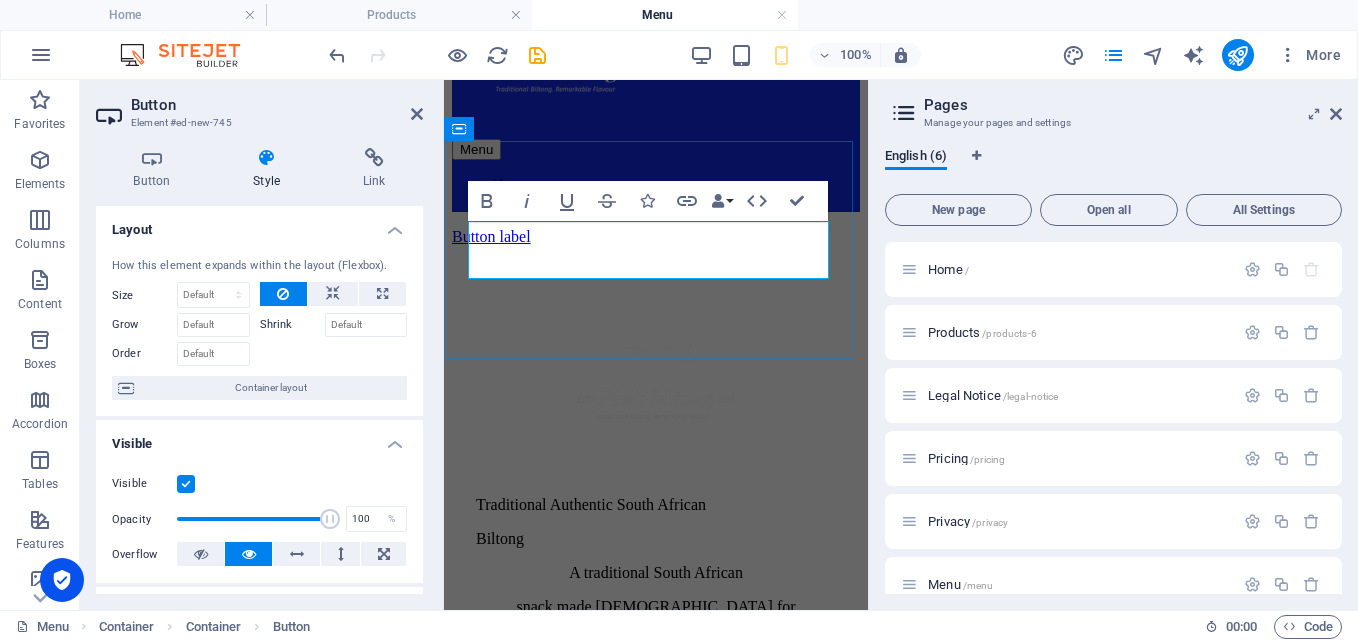 click on "Button label" at bounding box center [491, 236] 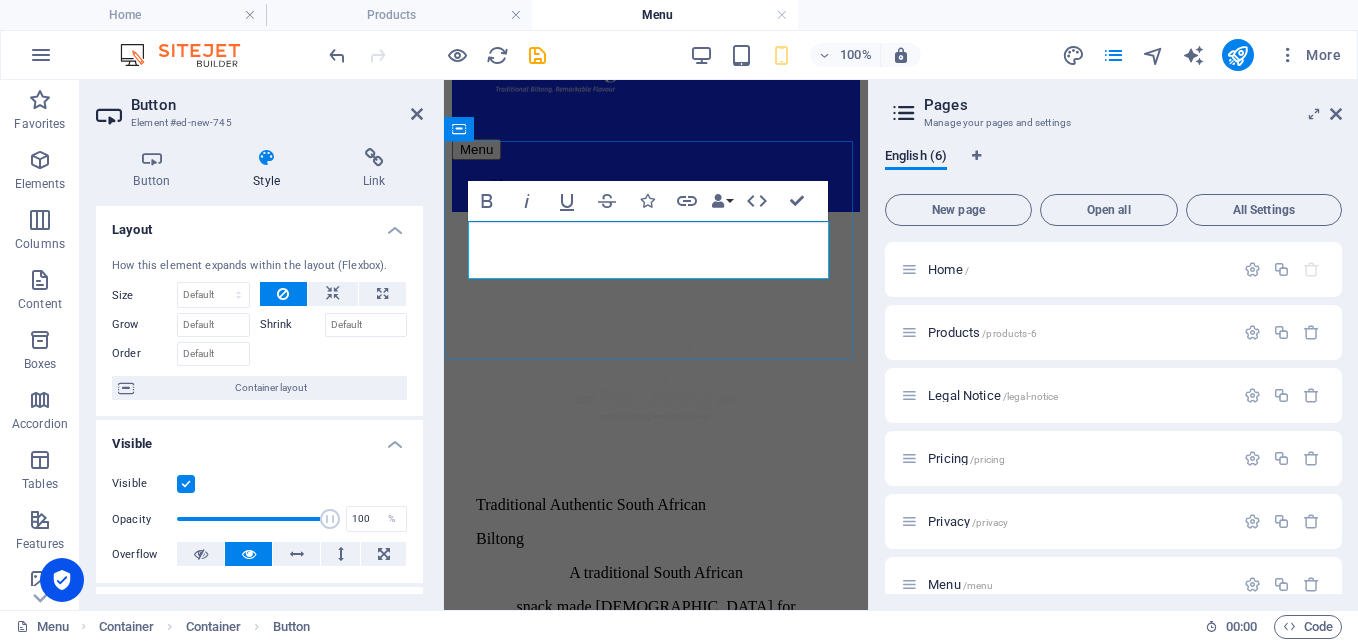 type 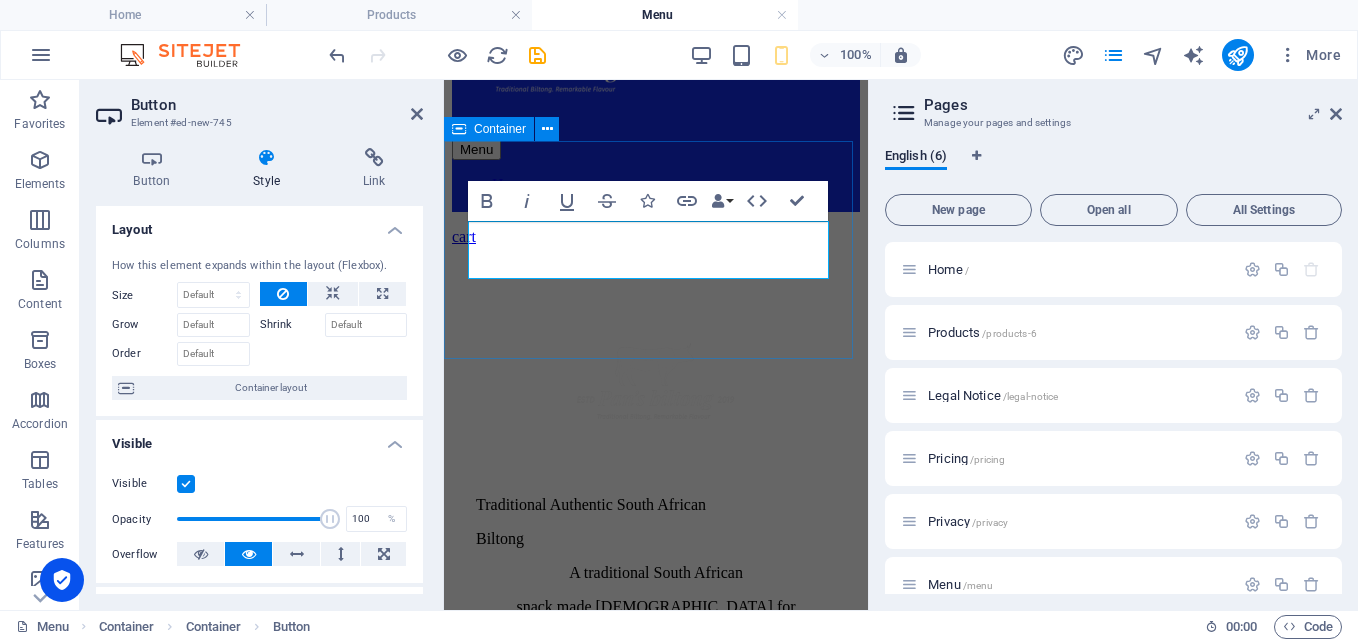 click on "cart" at bounding box center (656, 237) 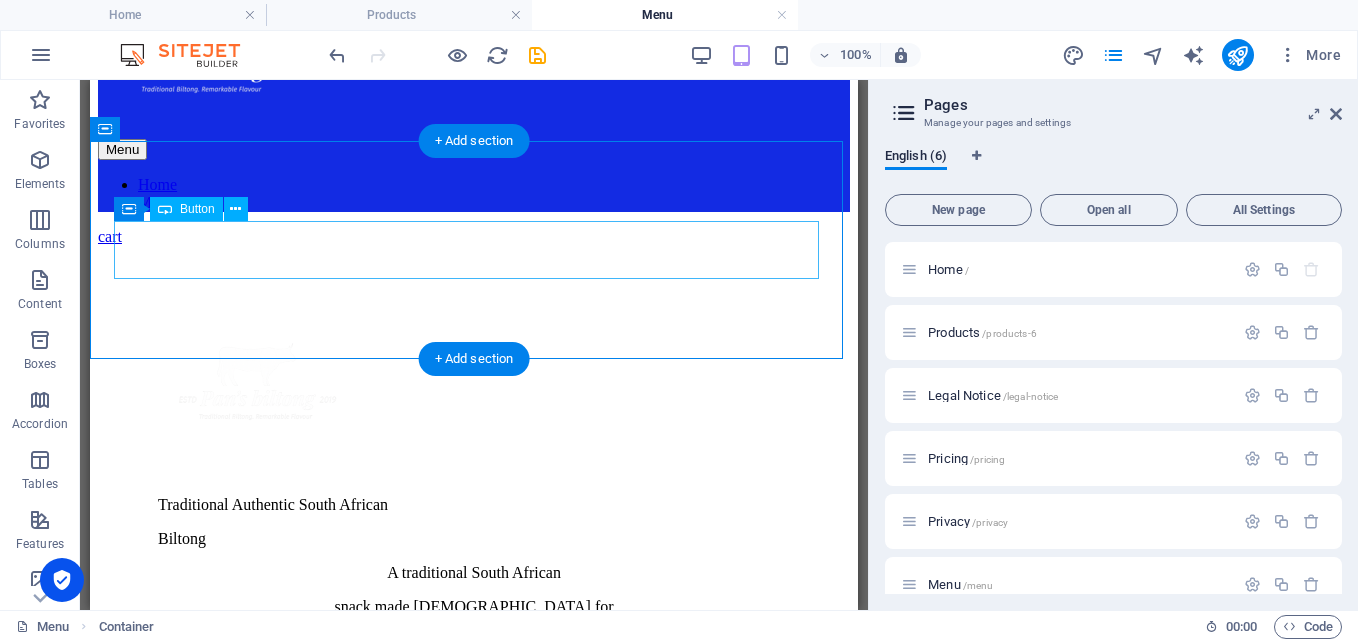 click on "cart" at bounding box center [474, 237] 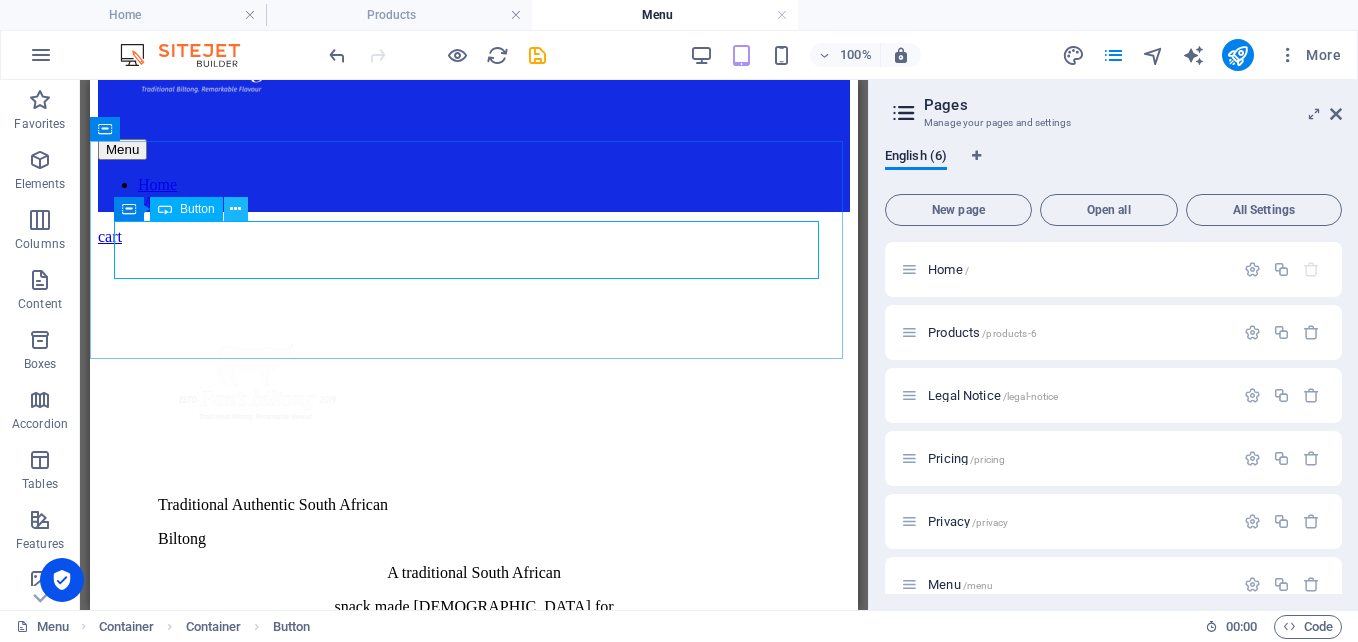 click at bounding box center [235, 209] 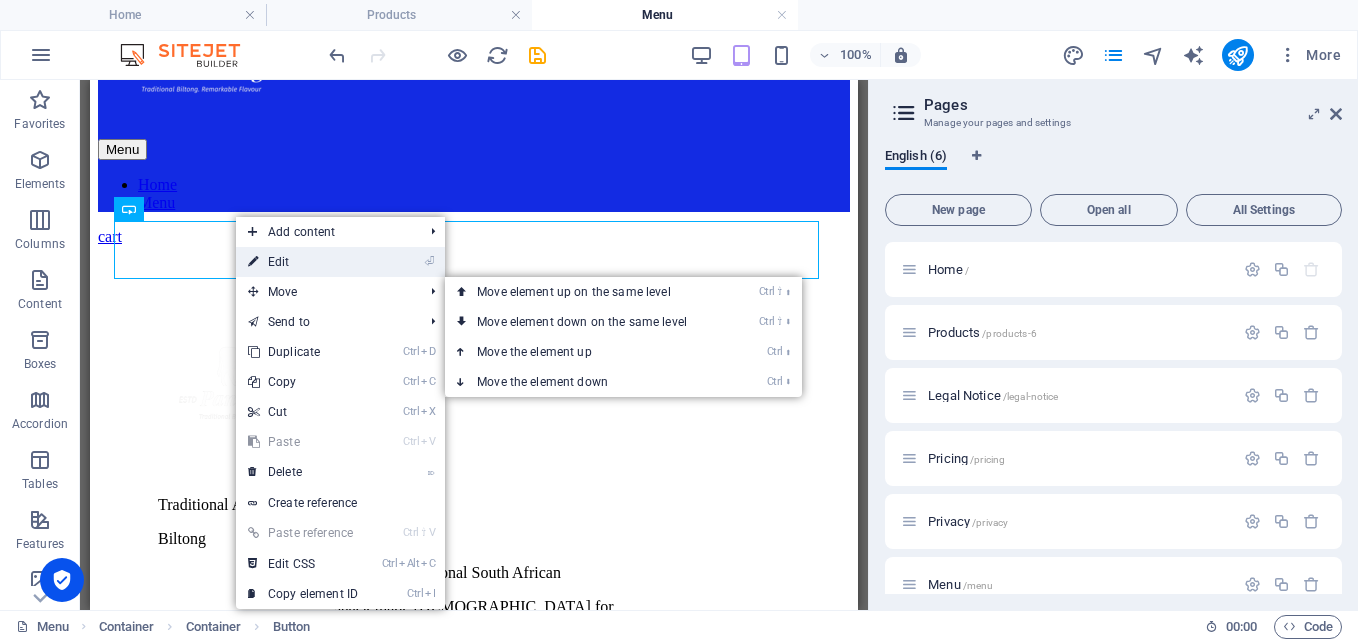 click on "⏎  Edit" at bounding box center (303, 262) 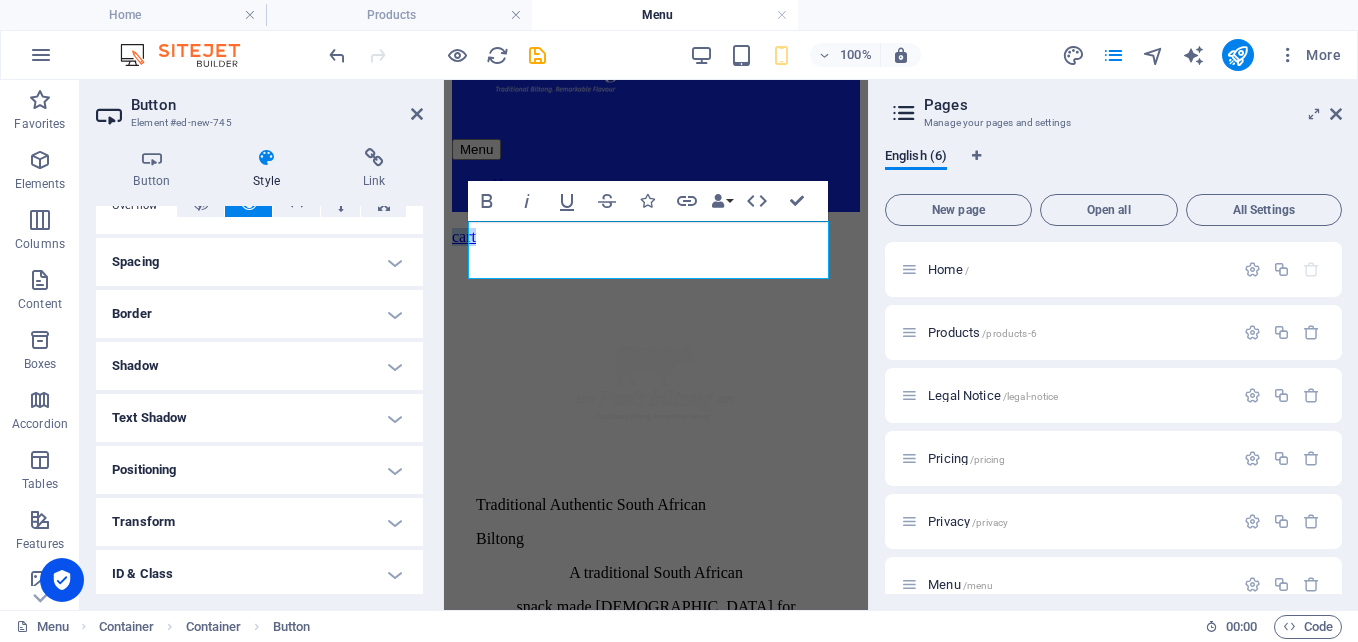 scroll, scrollTop: 457, scrollLeft: 0, axis: vertical 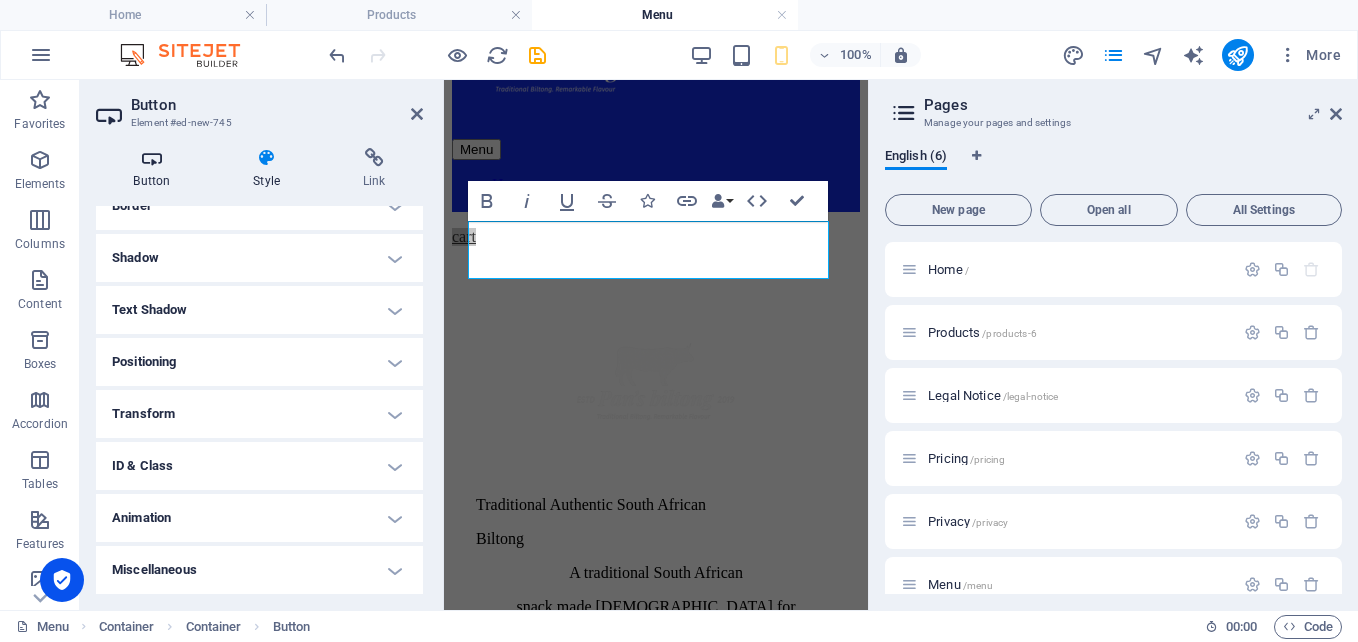 click on "Button" at bounding box center [156, 169] 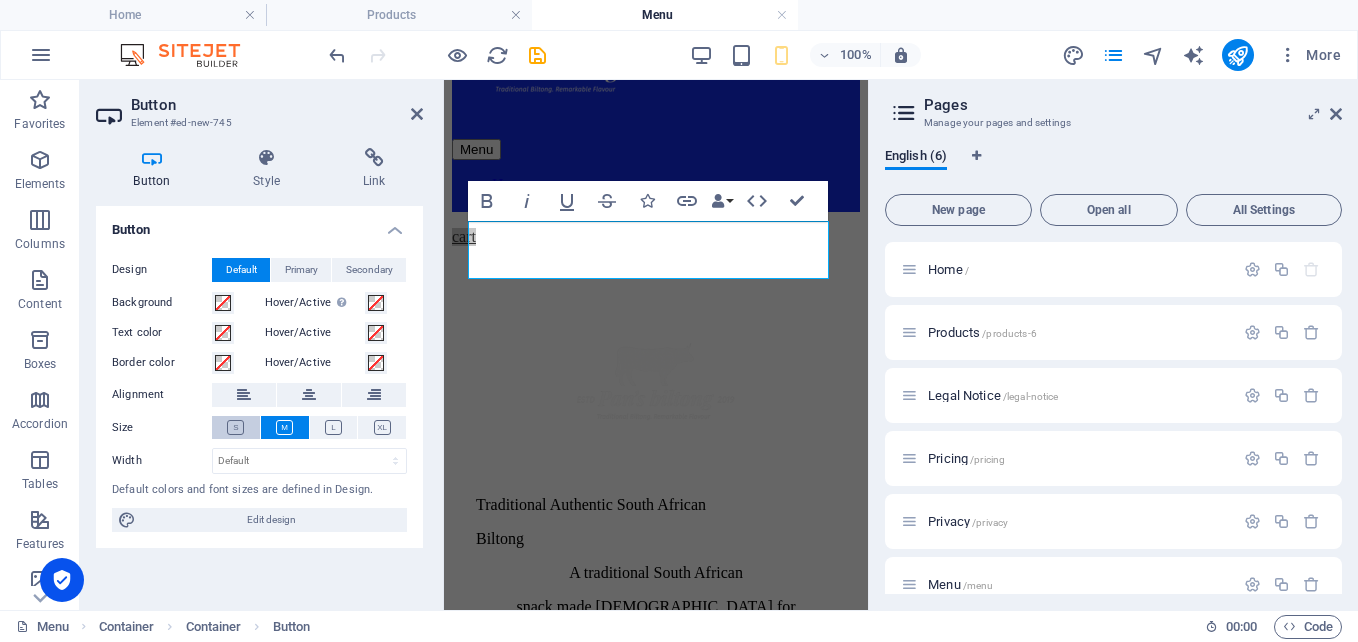 click at bounding box center [235, 427] 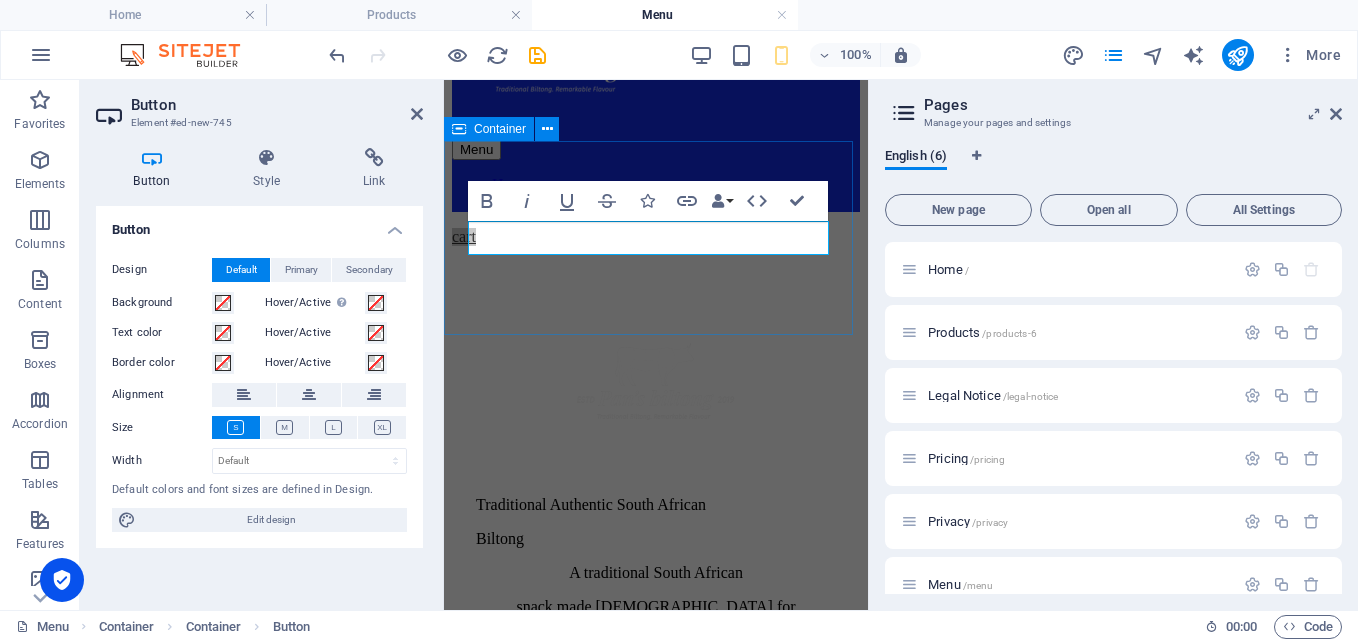 click on "cart" at bounding box center (656, 237) 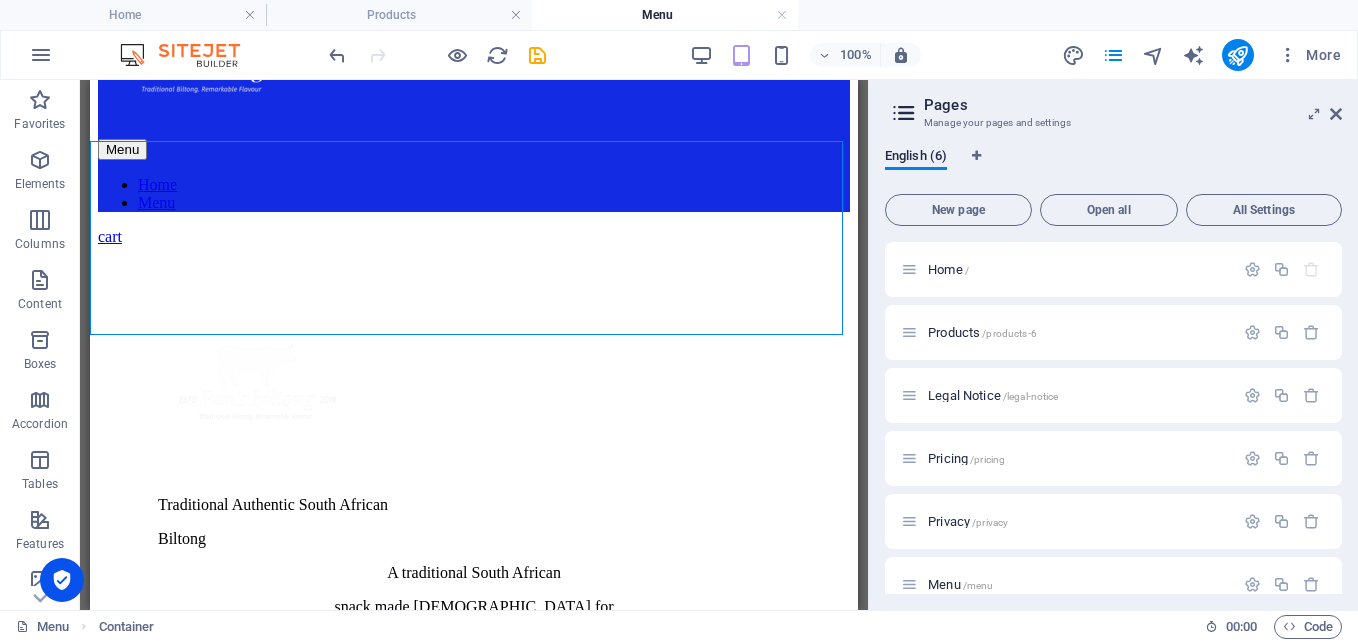 click on "cart" at bounding box center [474, 237] 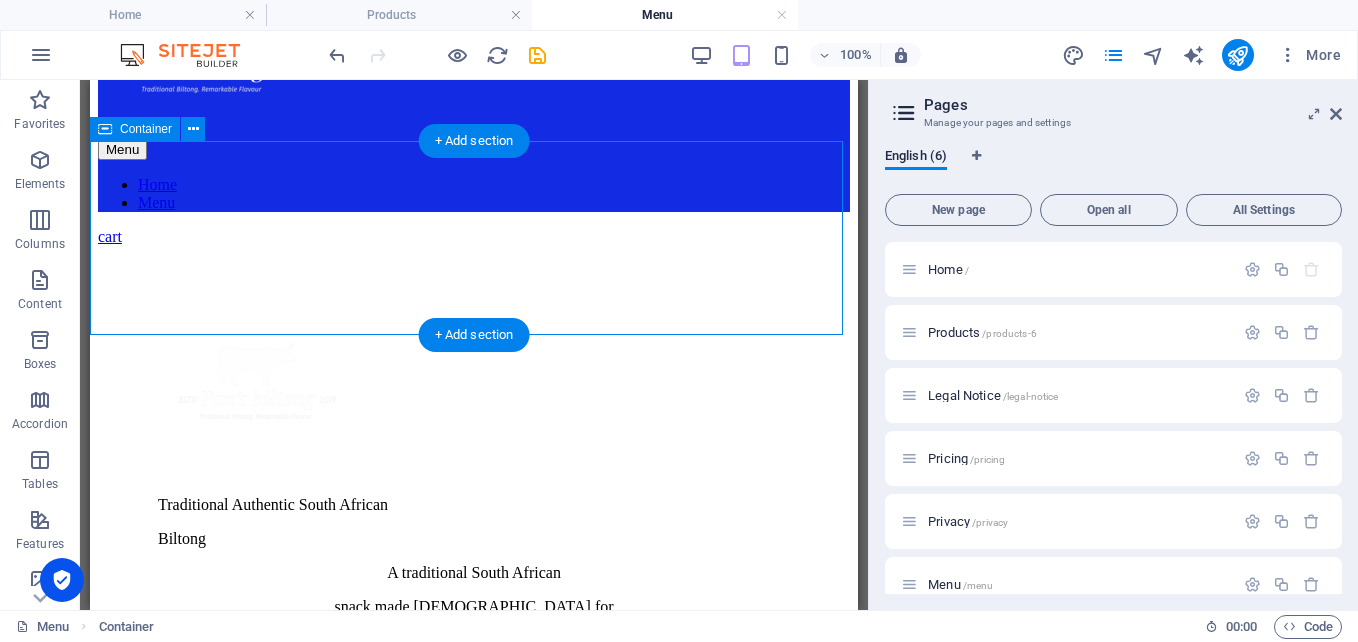 click on "cart" at bounding box center [474, 237] 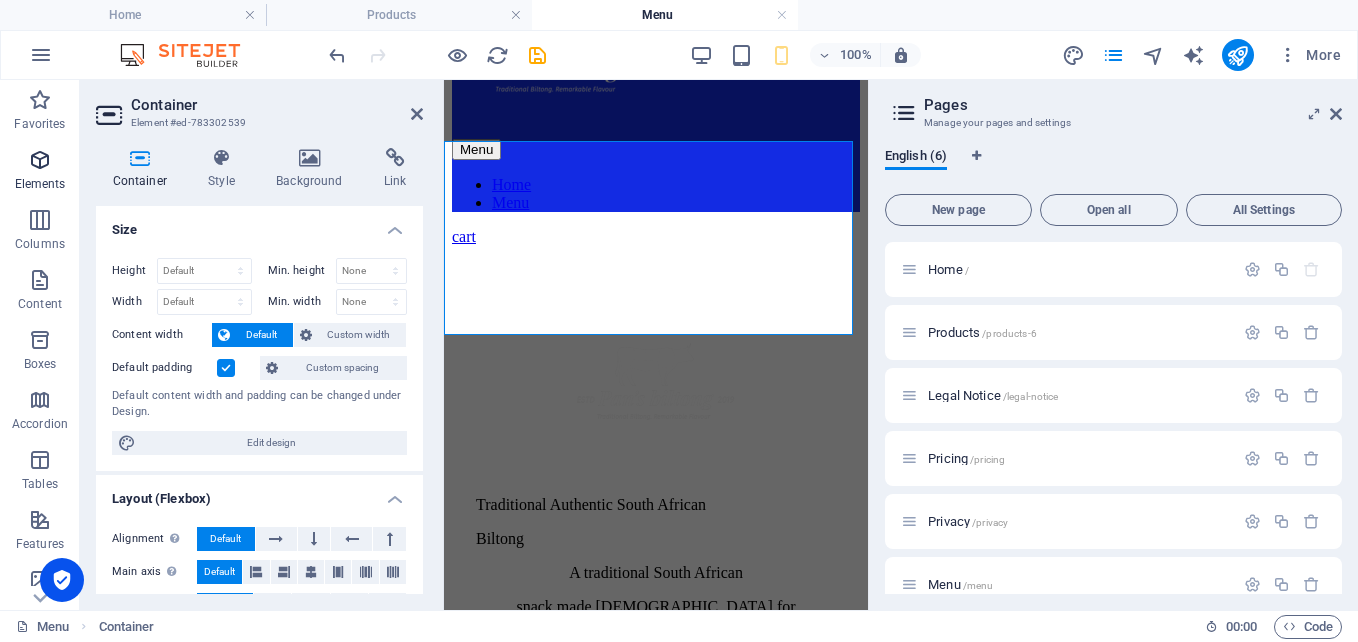 click at bounding box center (40, 160) 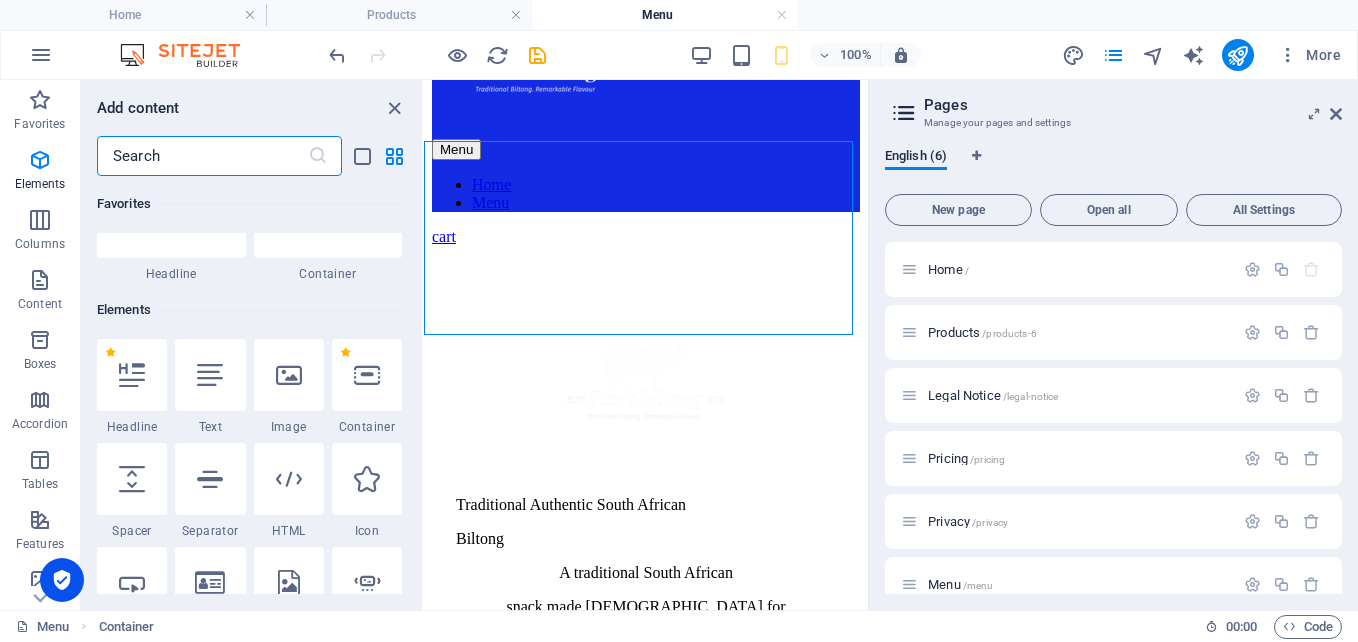 scroll, scrollTop: 213, scrollLeft: 0, axis: vertical 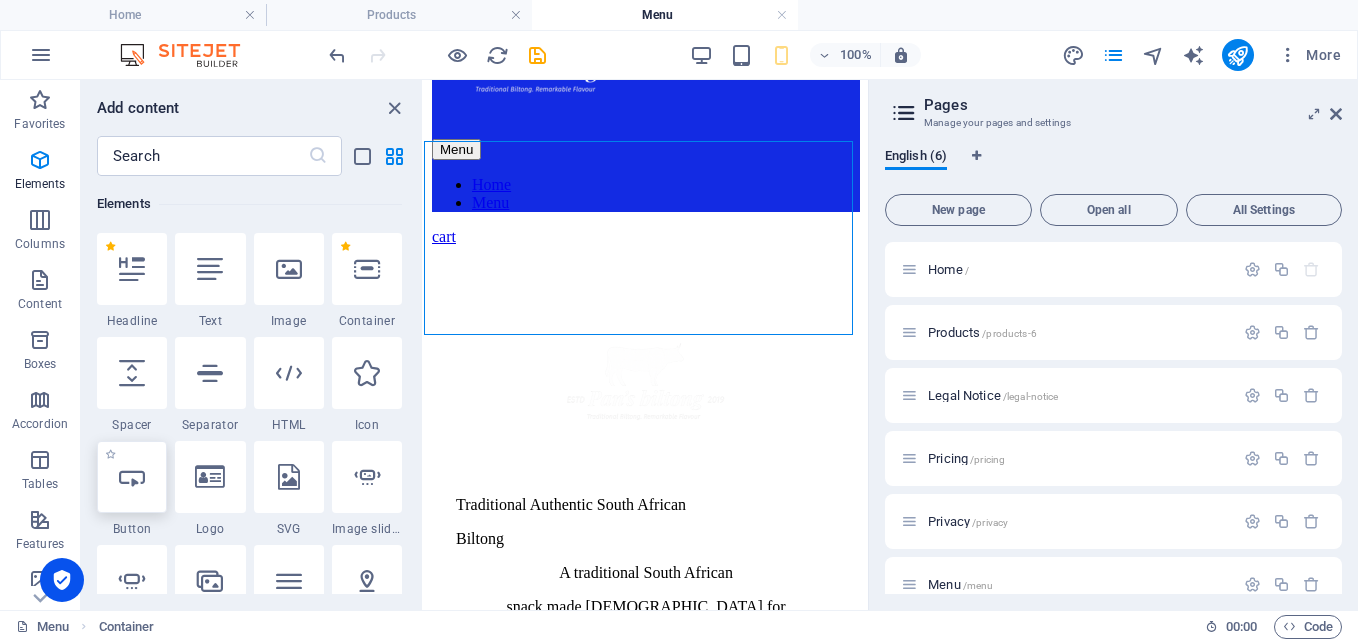 click at bounding box center [132, 477] 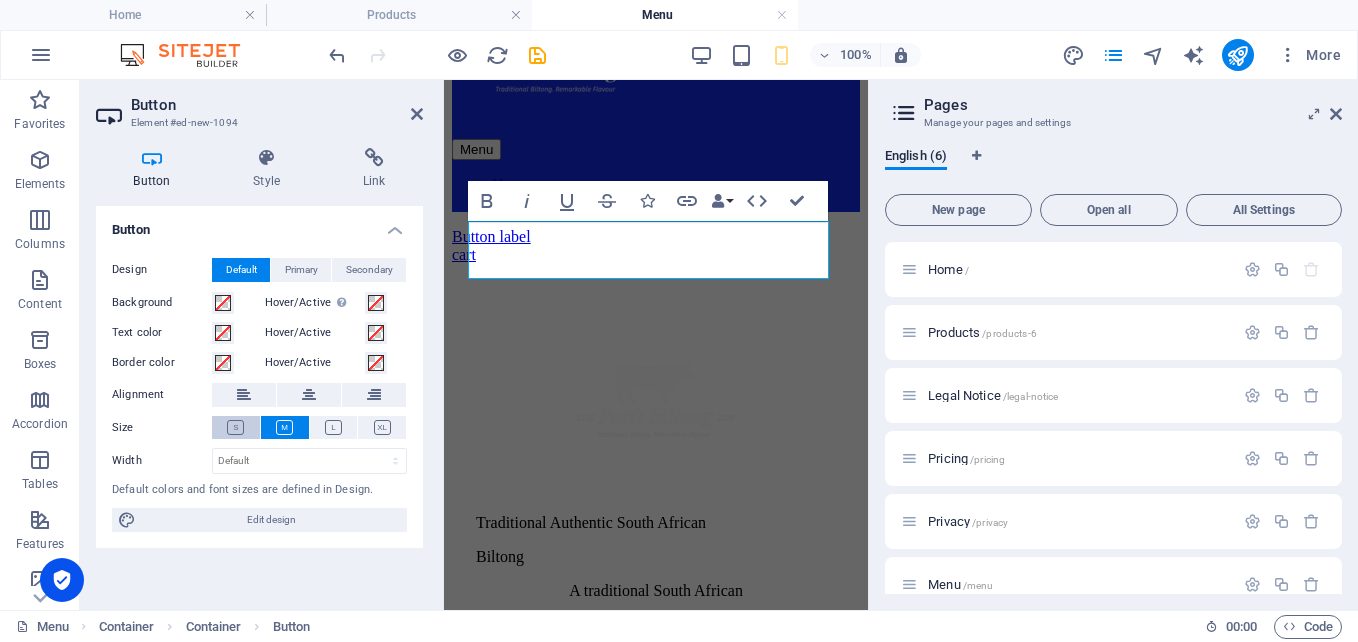 click at bounding box center (235, 427) 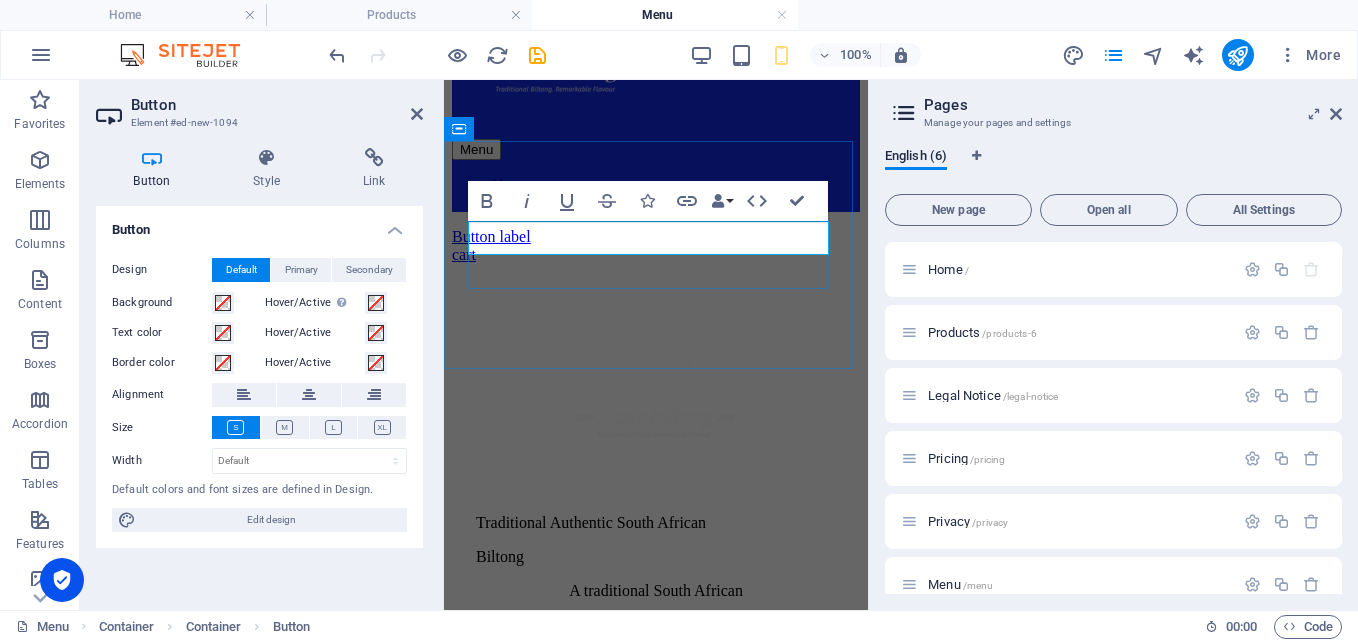 type 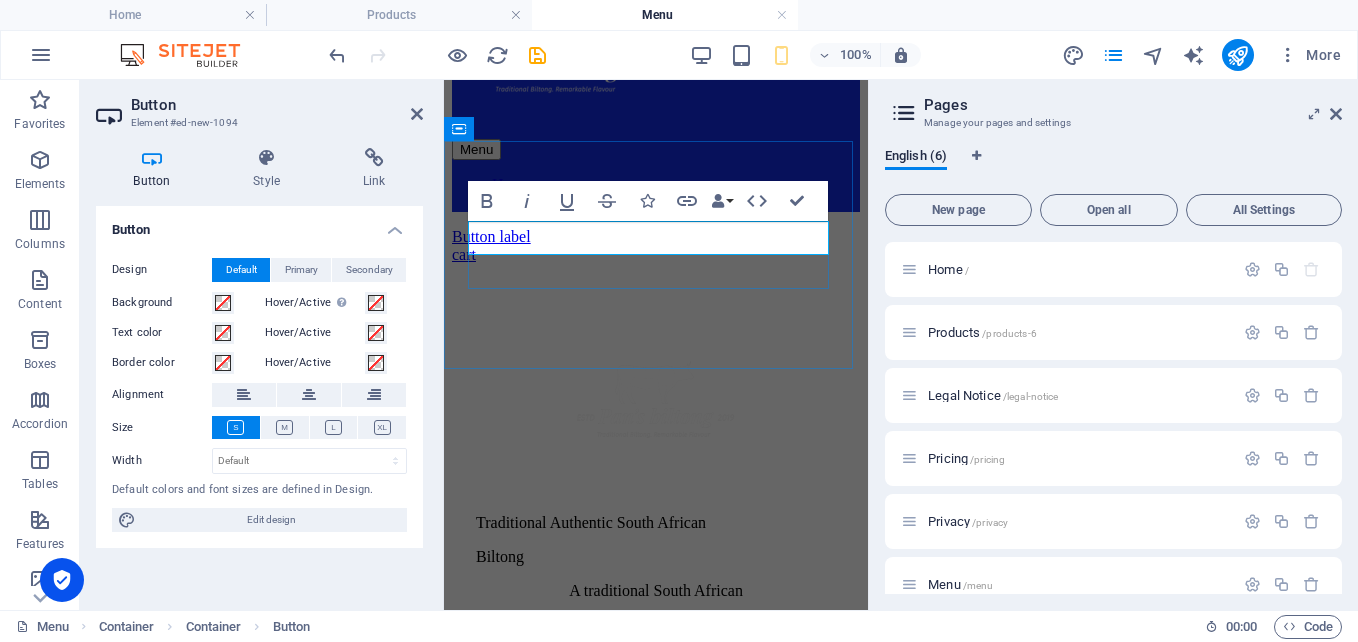 click on "Button label" at bounding box center [491, 236] 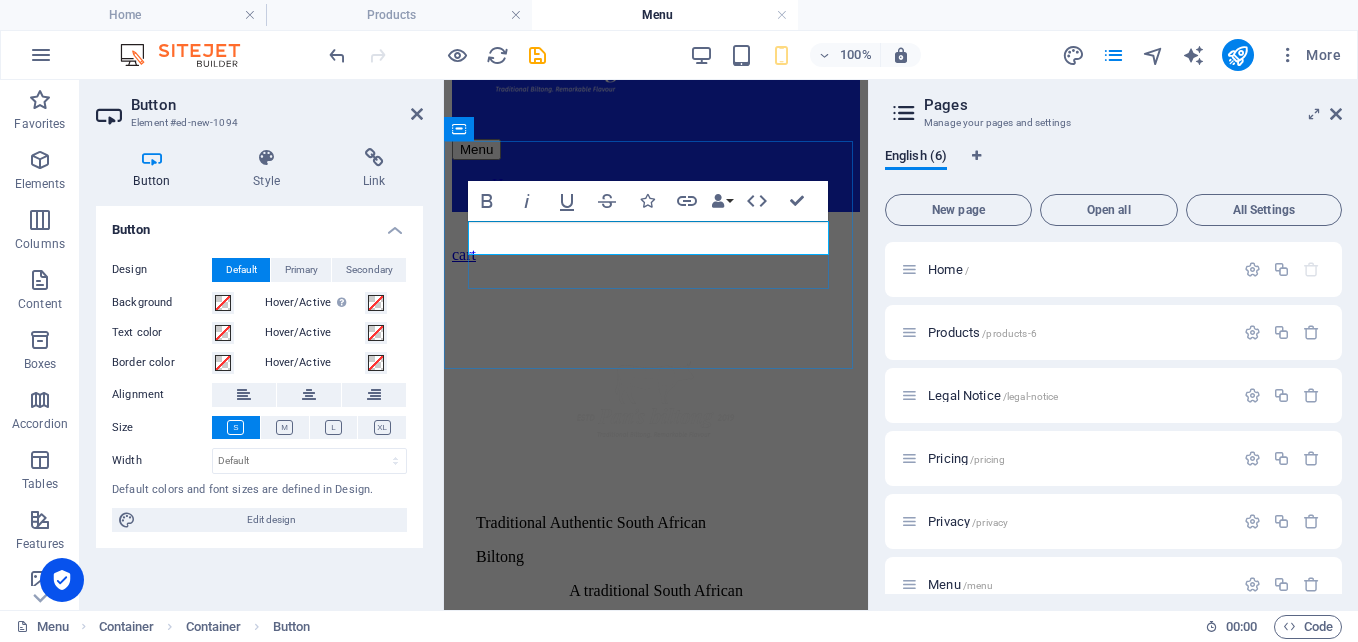 type 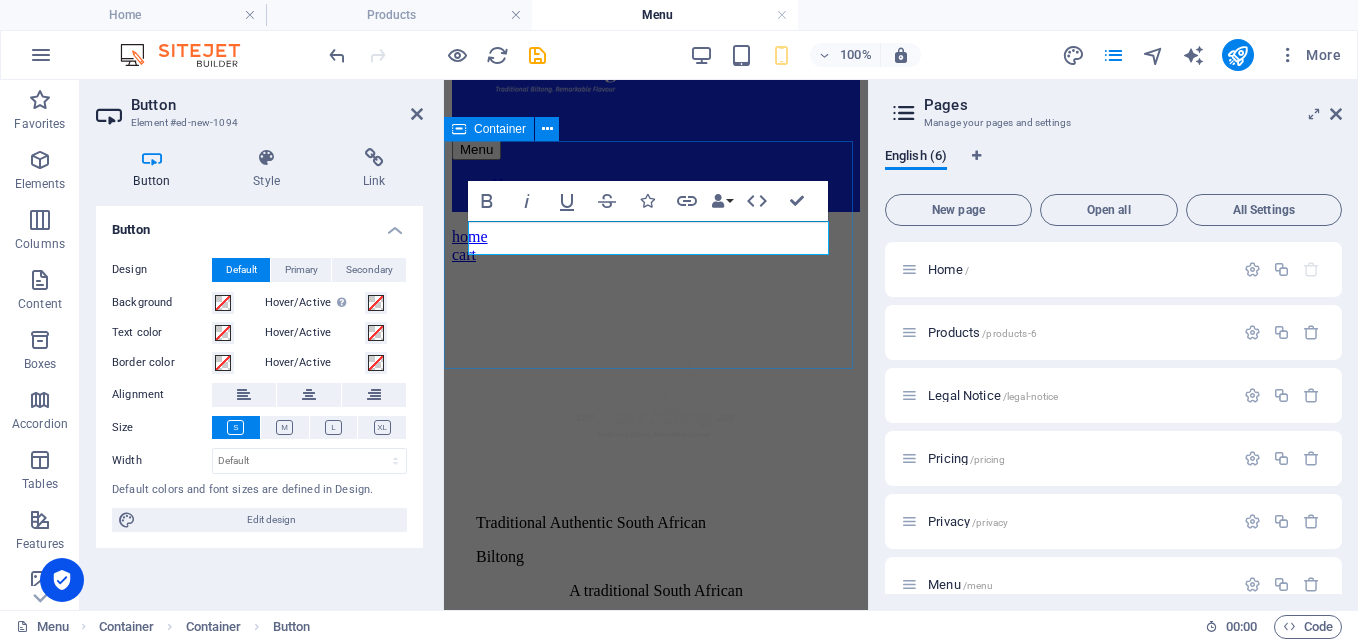 click on "home cart" at bounding box center (656, 246) 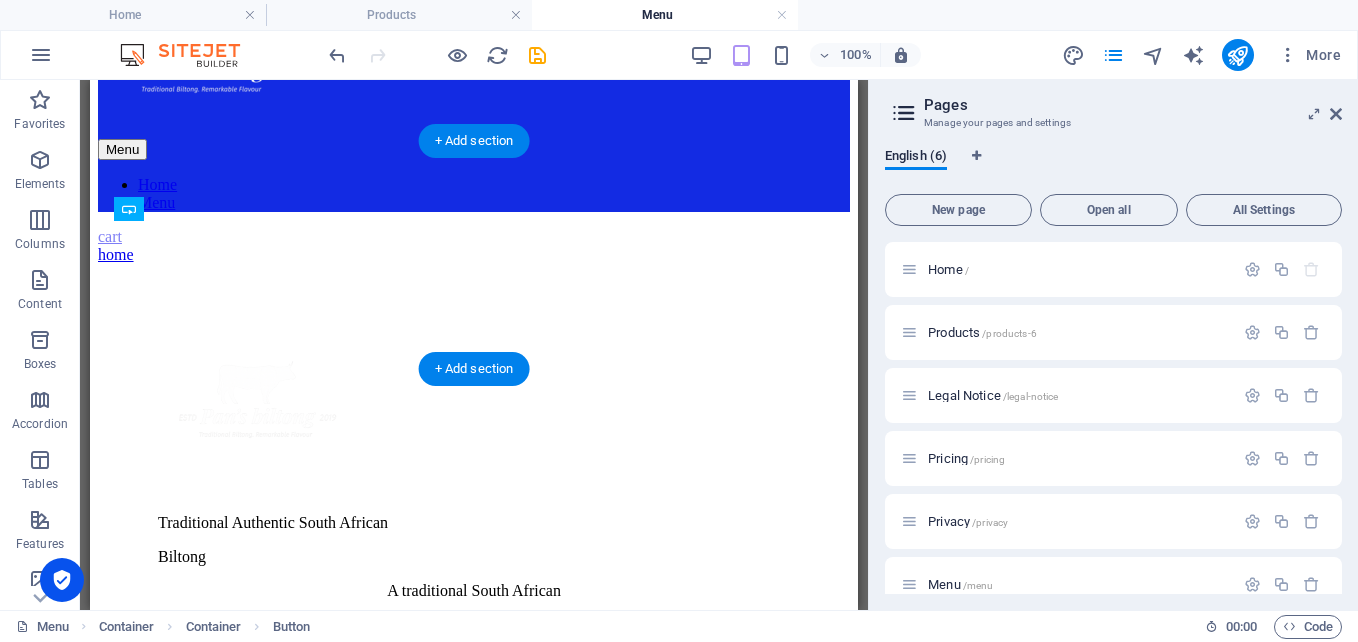 drag, startPoint x: 253, startPoint y: 272, endPoint x: 253, endPoint y: 229, distance: 43 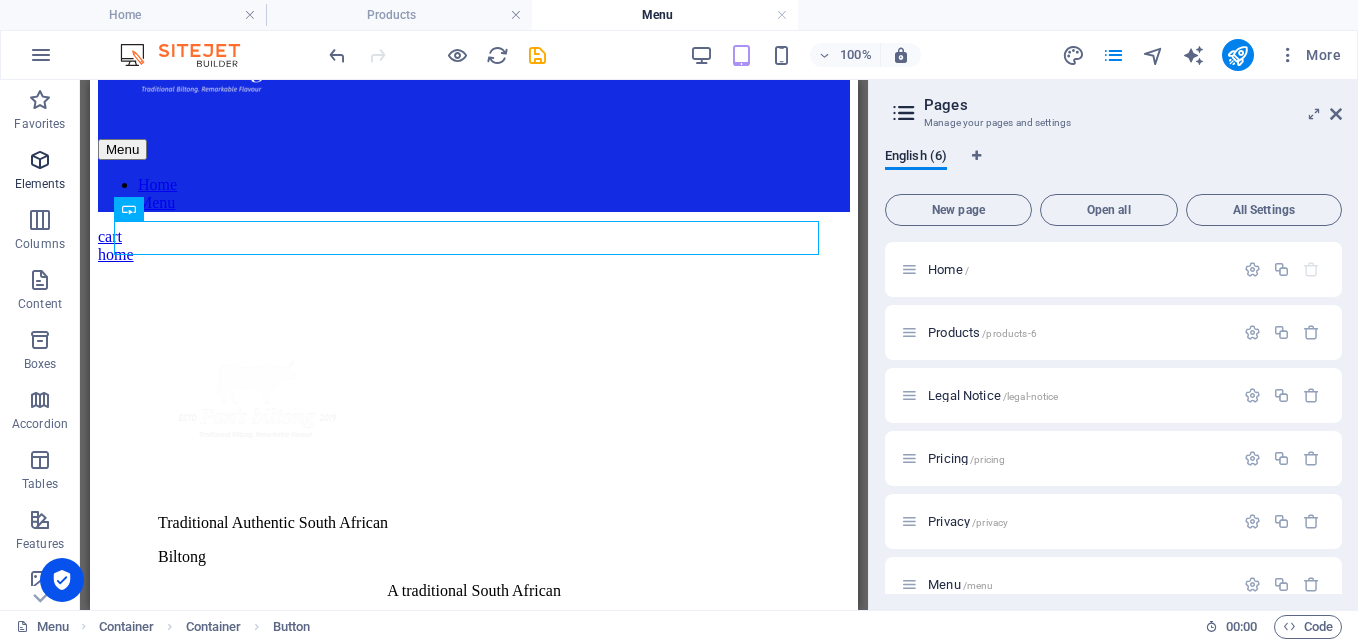 click at bounding box center [40, 160] 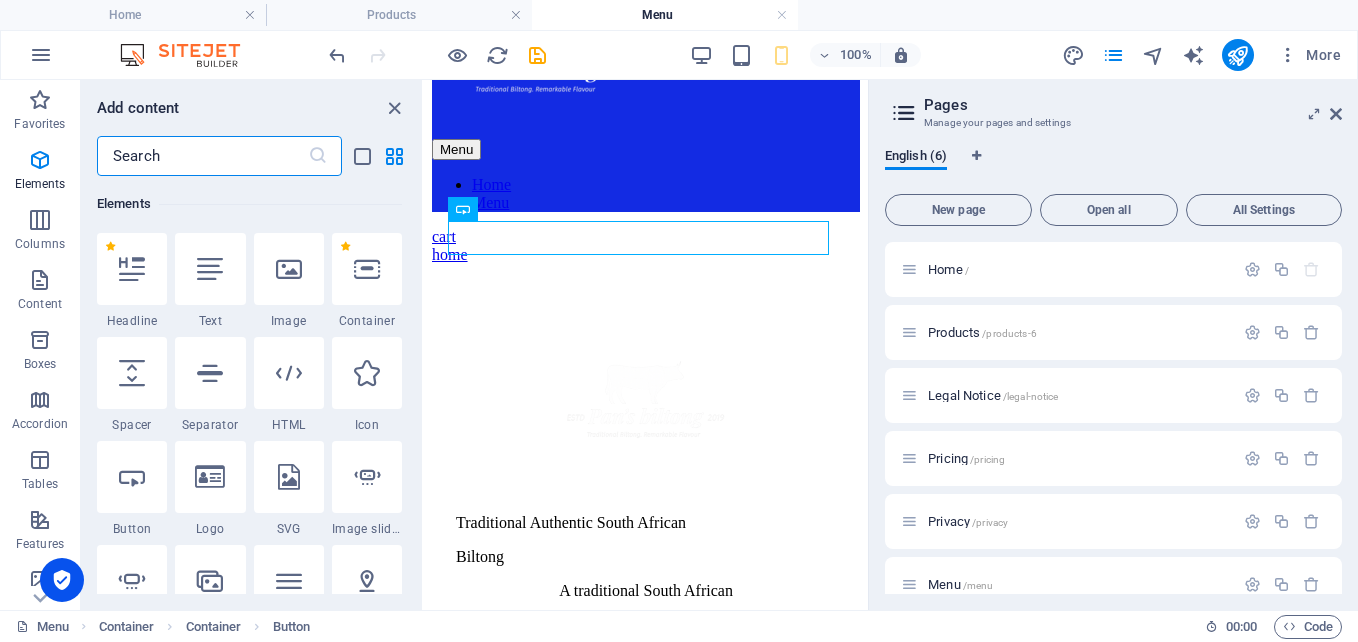 scroll, scrollTop: 213, scrollLeft: 0, axis: vertical 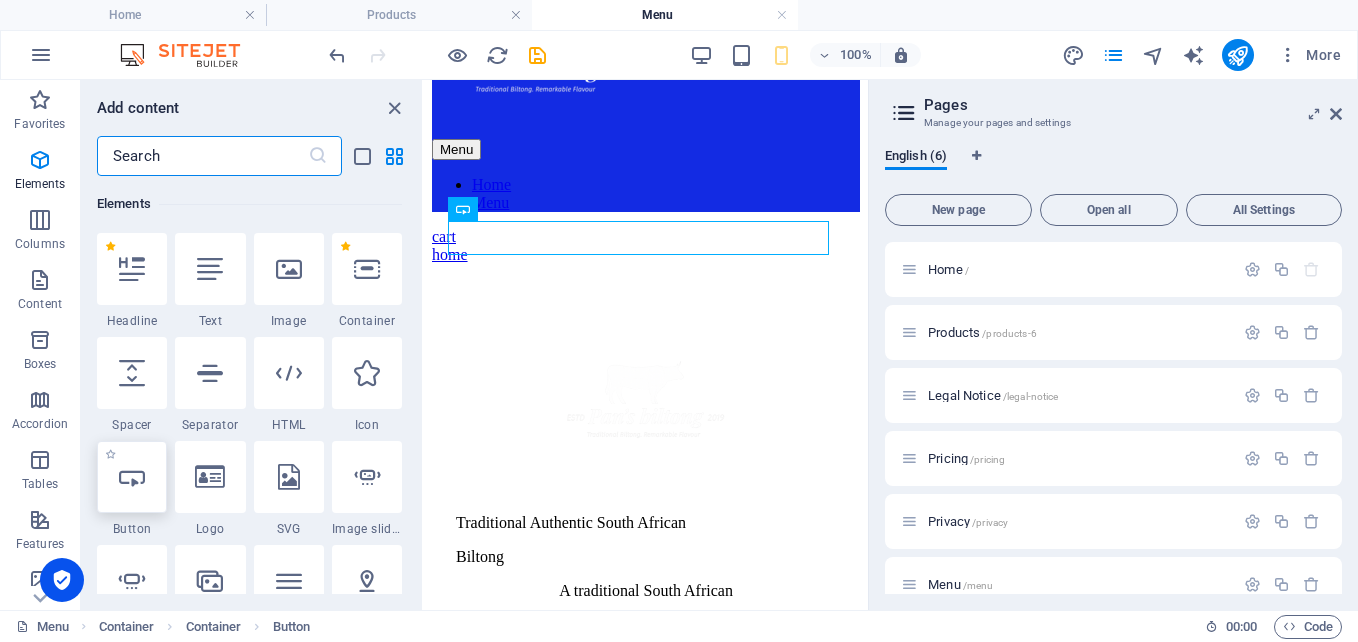 click at bounding box center (132, 477) 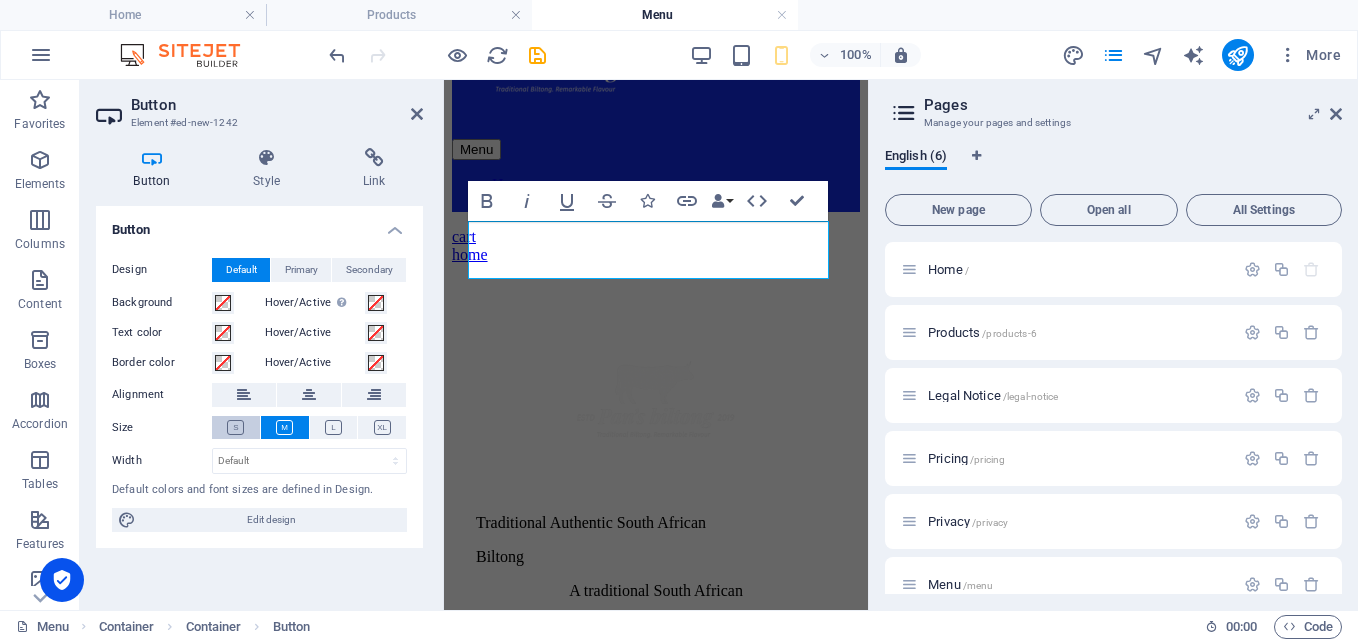 click at bounding box center (235, 427) 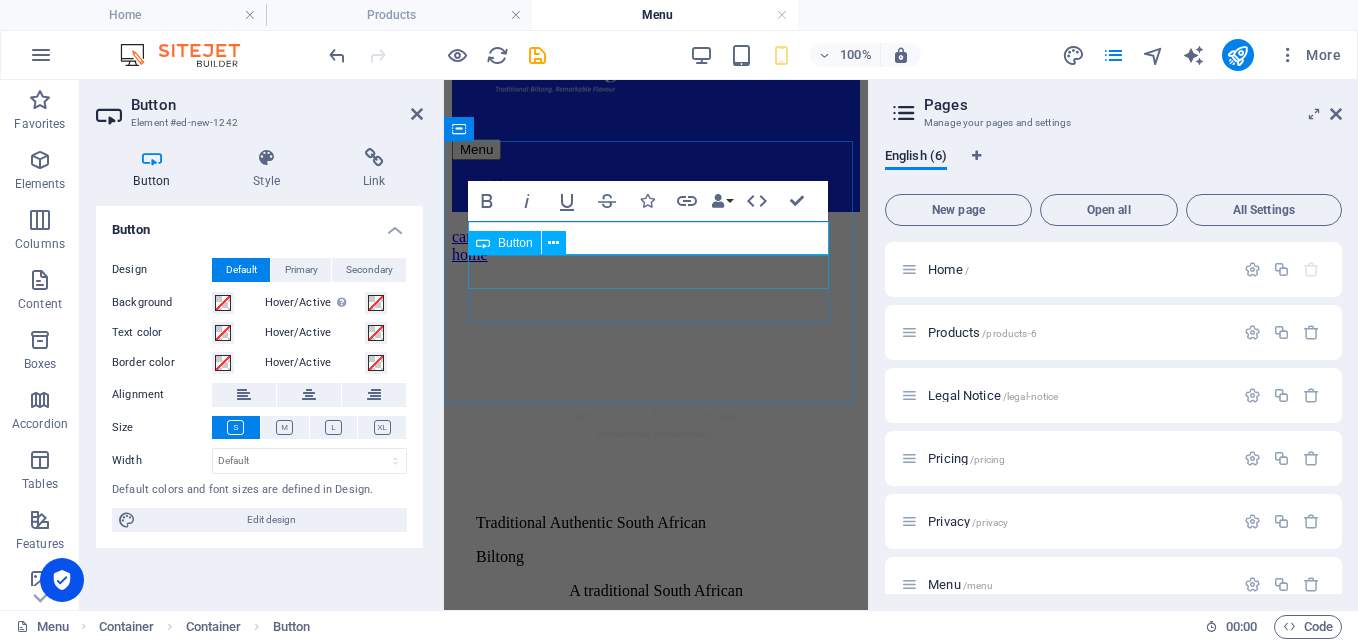 type 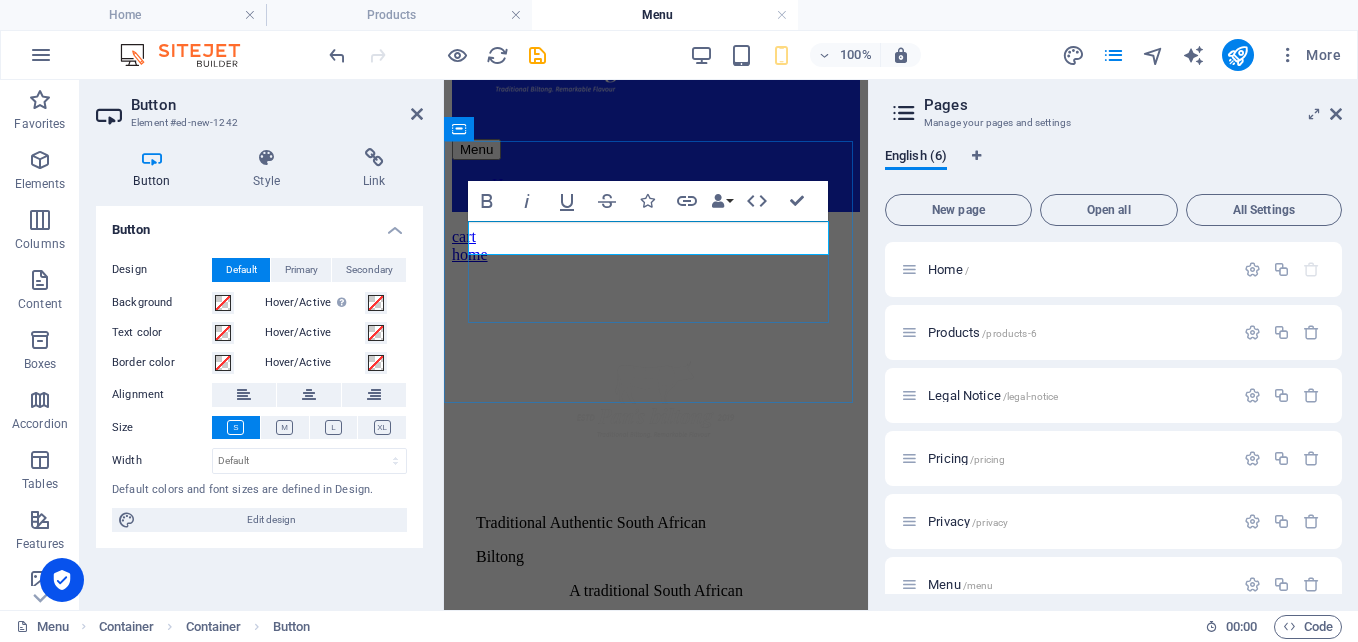 click at bounding box center (452, 228) 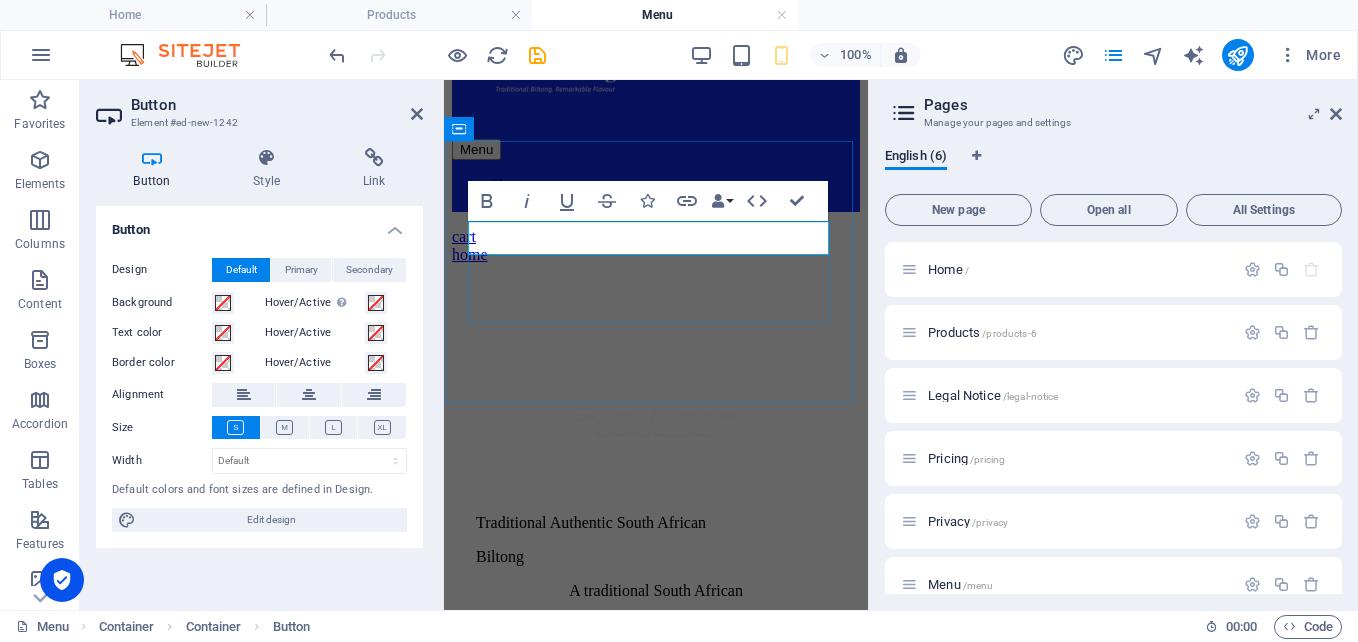 type 